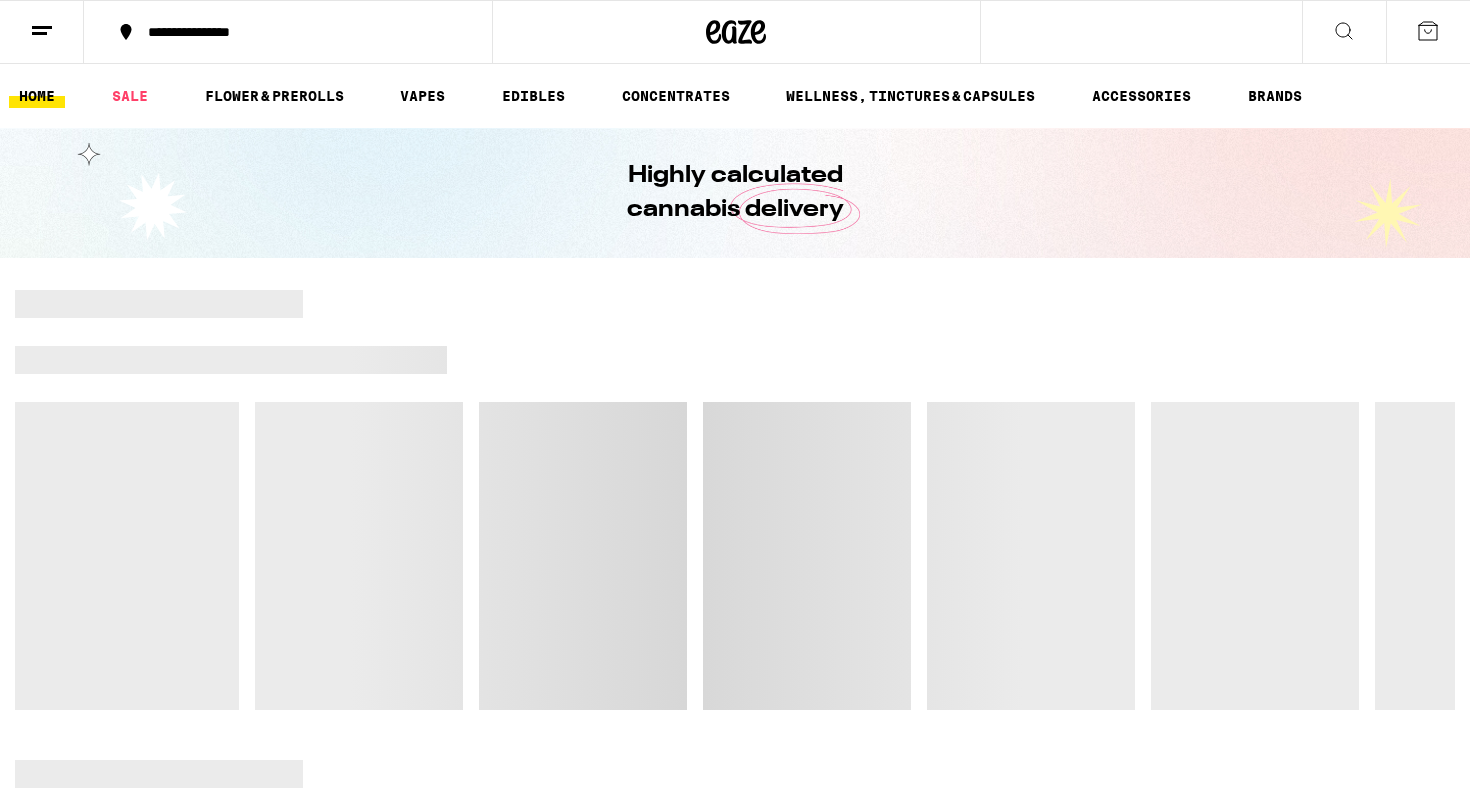 scroll, scrollTop: 0, scrollLeft: 0, axis: both 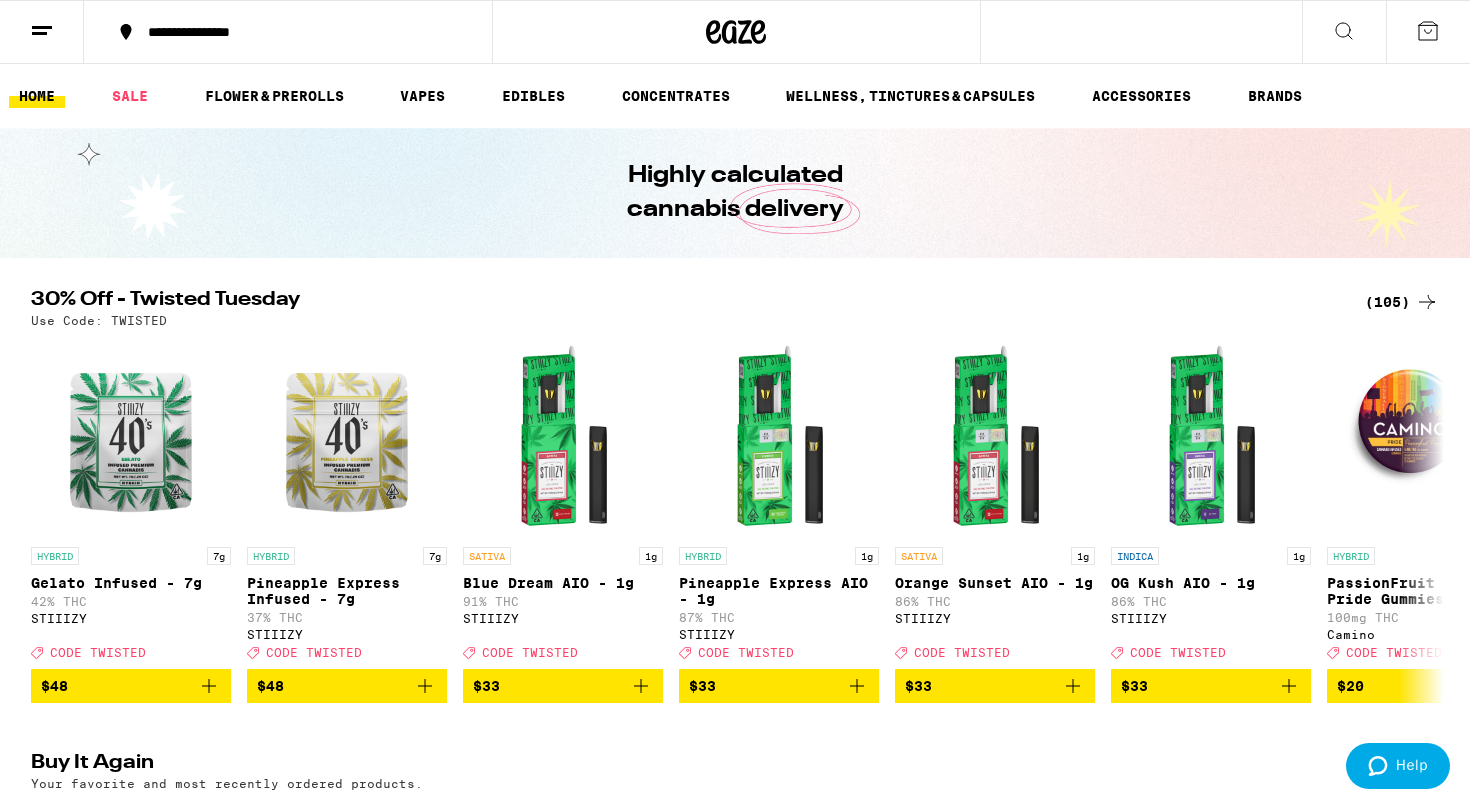 click on "(105)" at bounding box center (1402, 302) 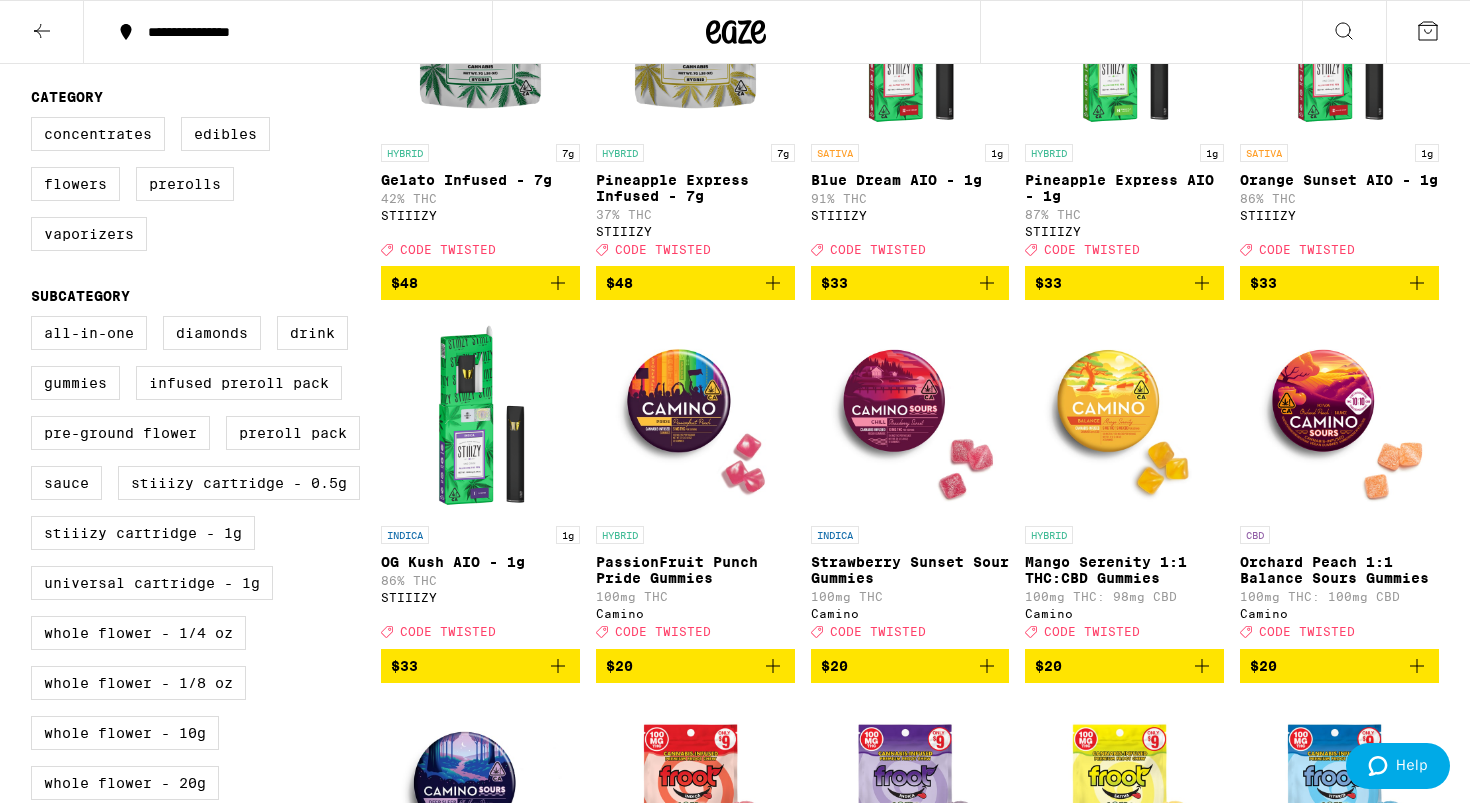 scroll, scrollTop: 323, scrollLeft: 0, axis: vertical 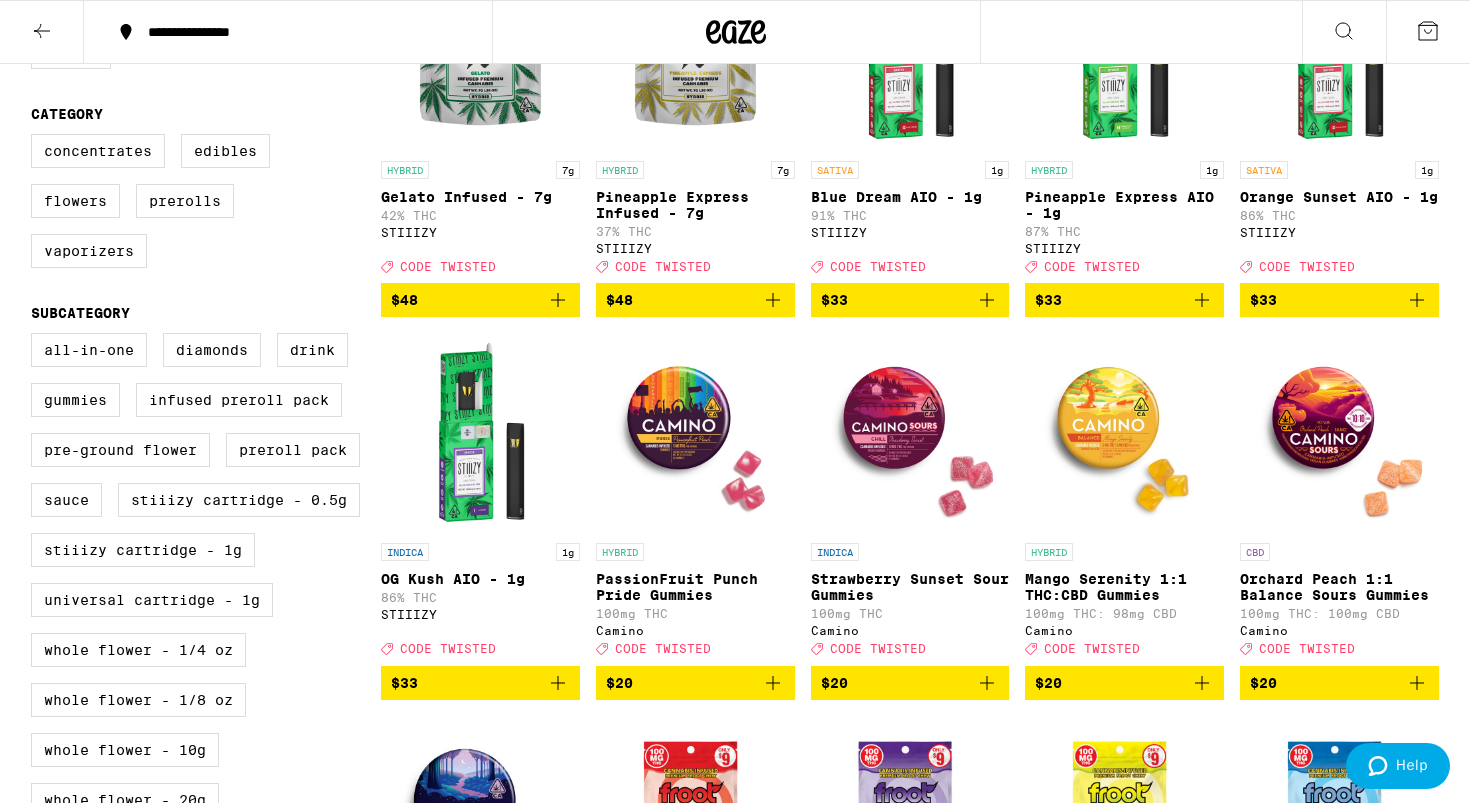 click on "Concentrates Edibles Flowers Prerolls Vaporizers" at bounding box center [206, 209] 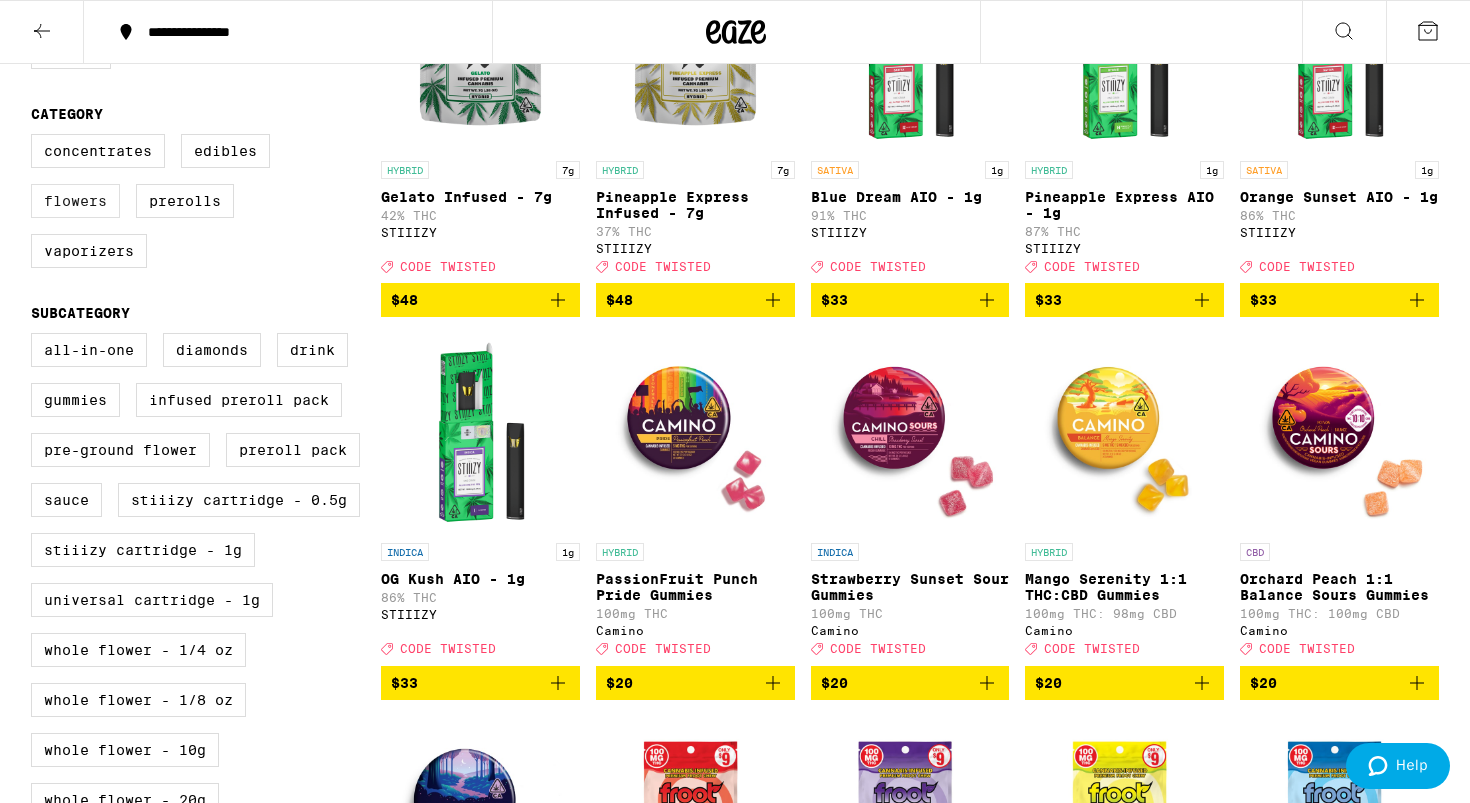 click on "Flowers" at bounding box center (75, 201) 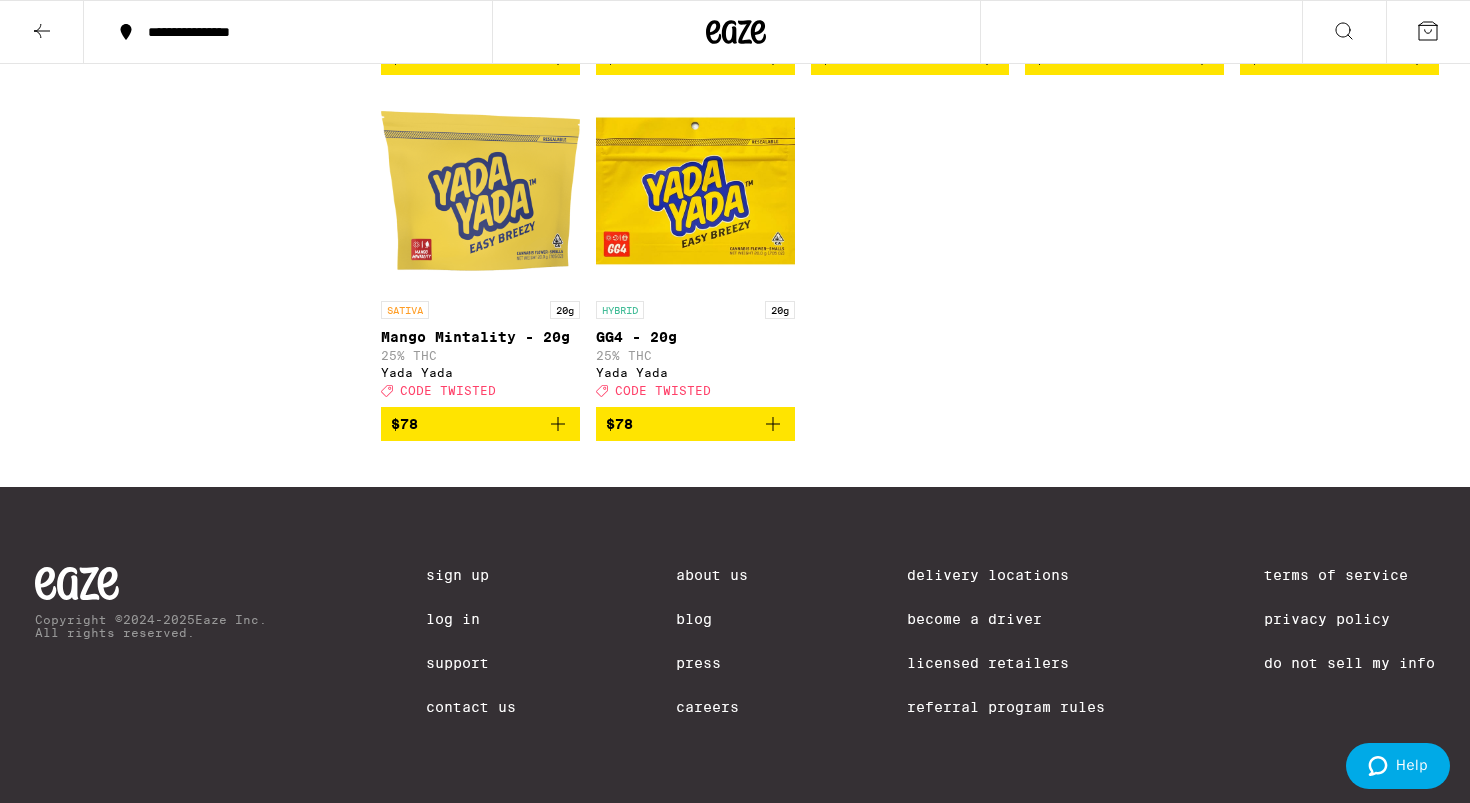 scroll, scrollTop: 1781, scrollLeft: 0, axis: vertical 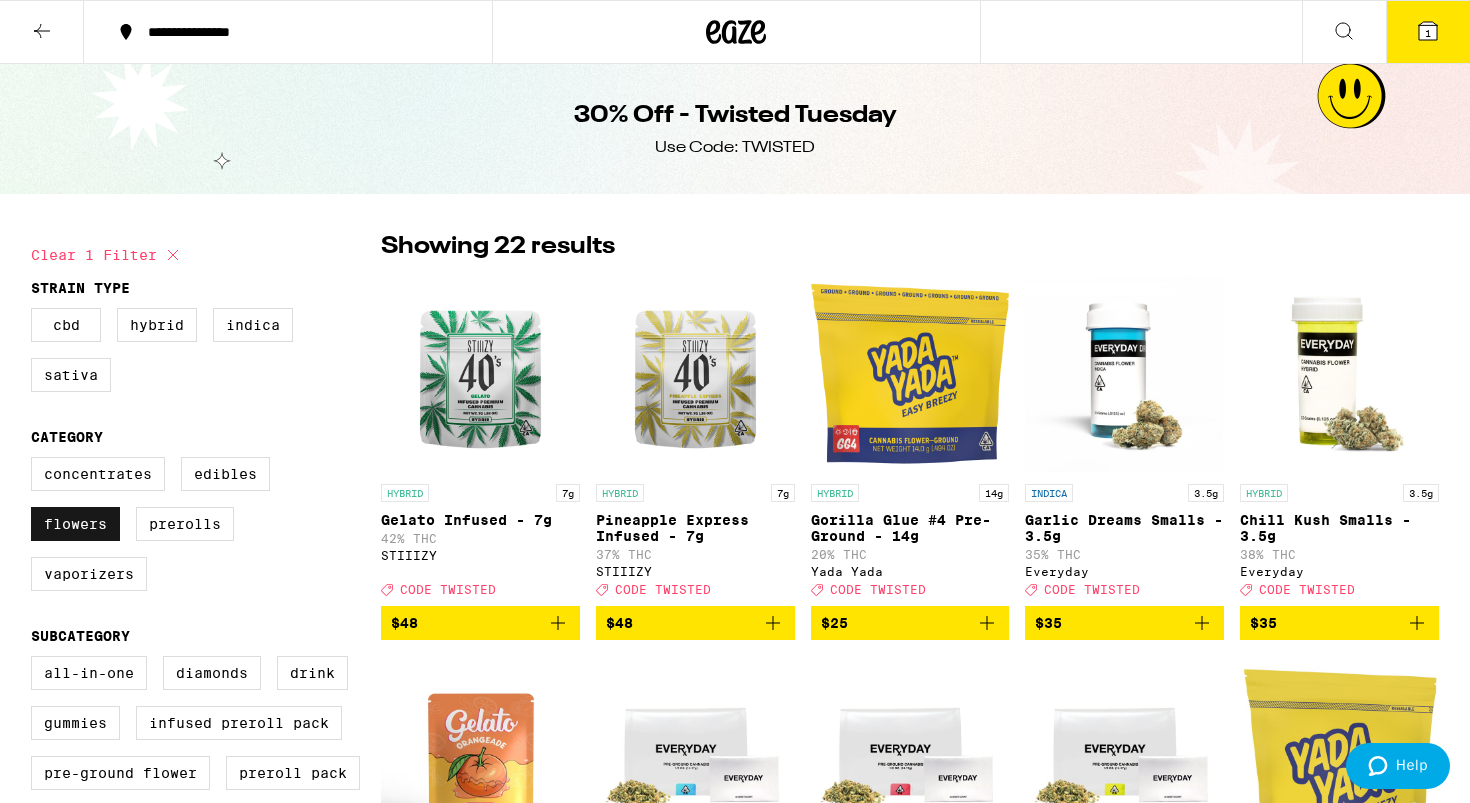 click on "Flowers" at bounding box center (75, 524) 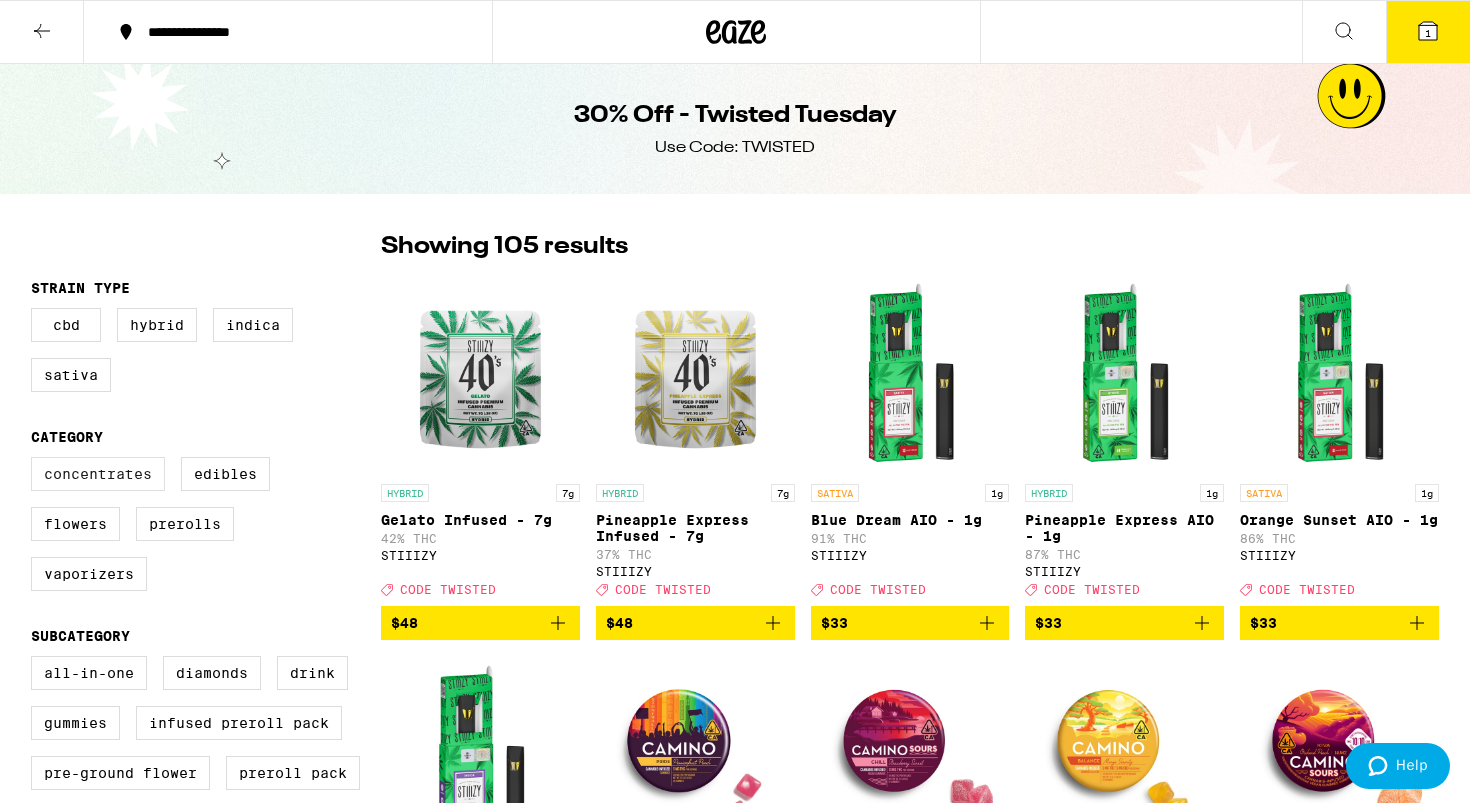 click on "Concentrates" at bounding box center [98, 474] 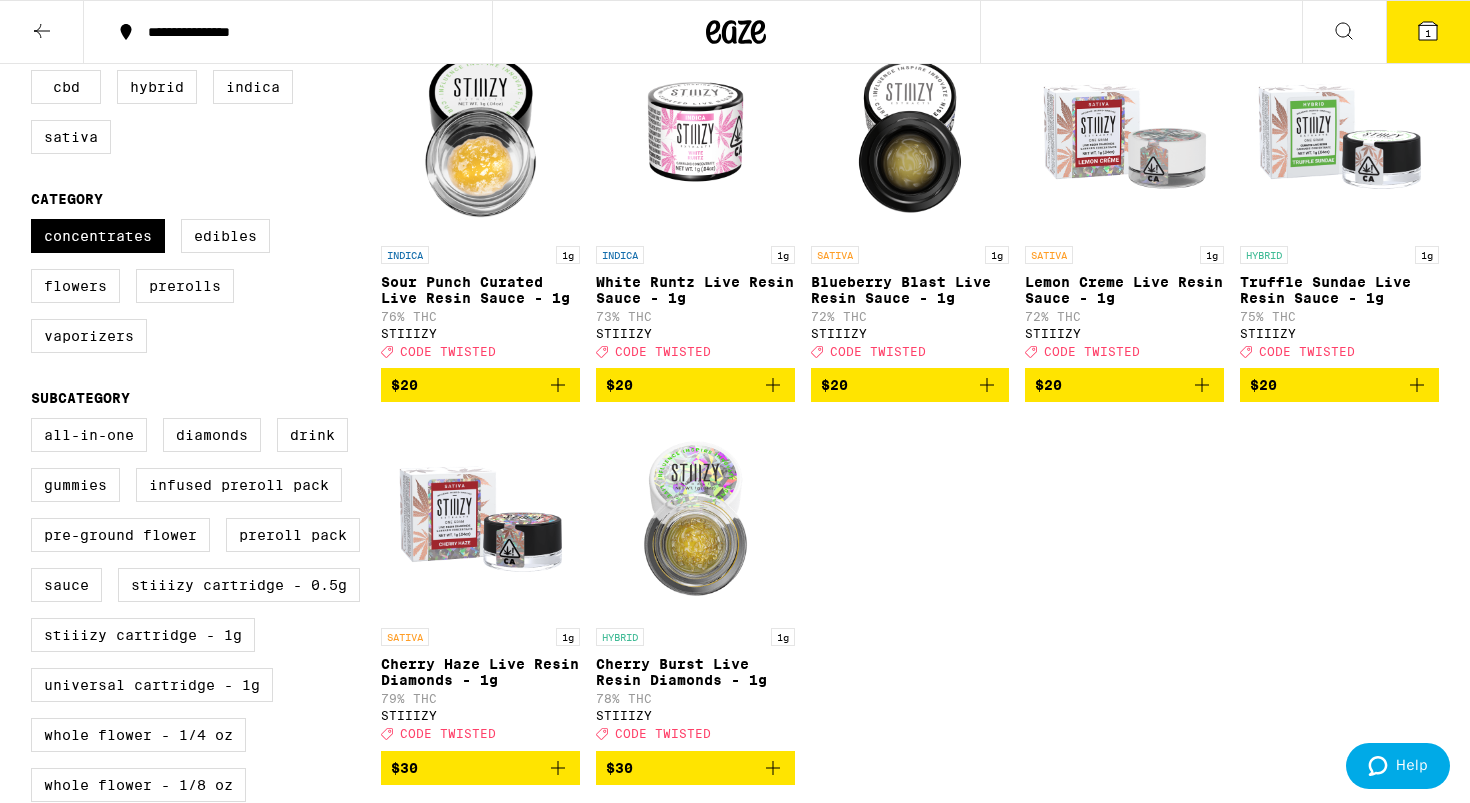 scroll, scrollTop: 238, scrollLeft: 0, axis: vertical 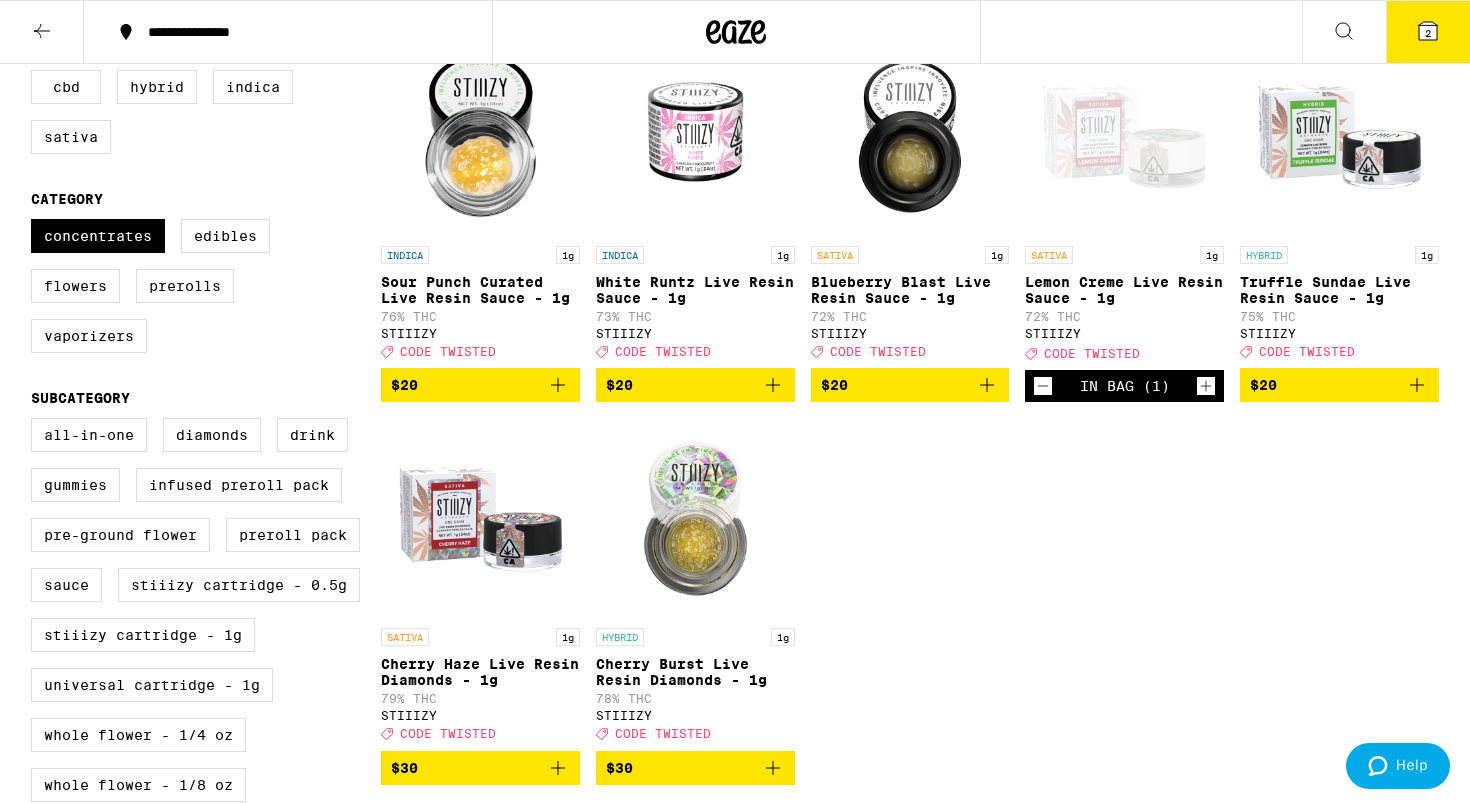 click on "2" at bounding box center (1428, 32) 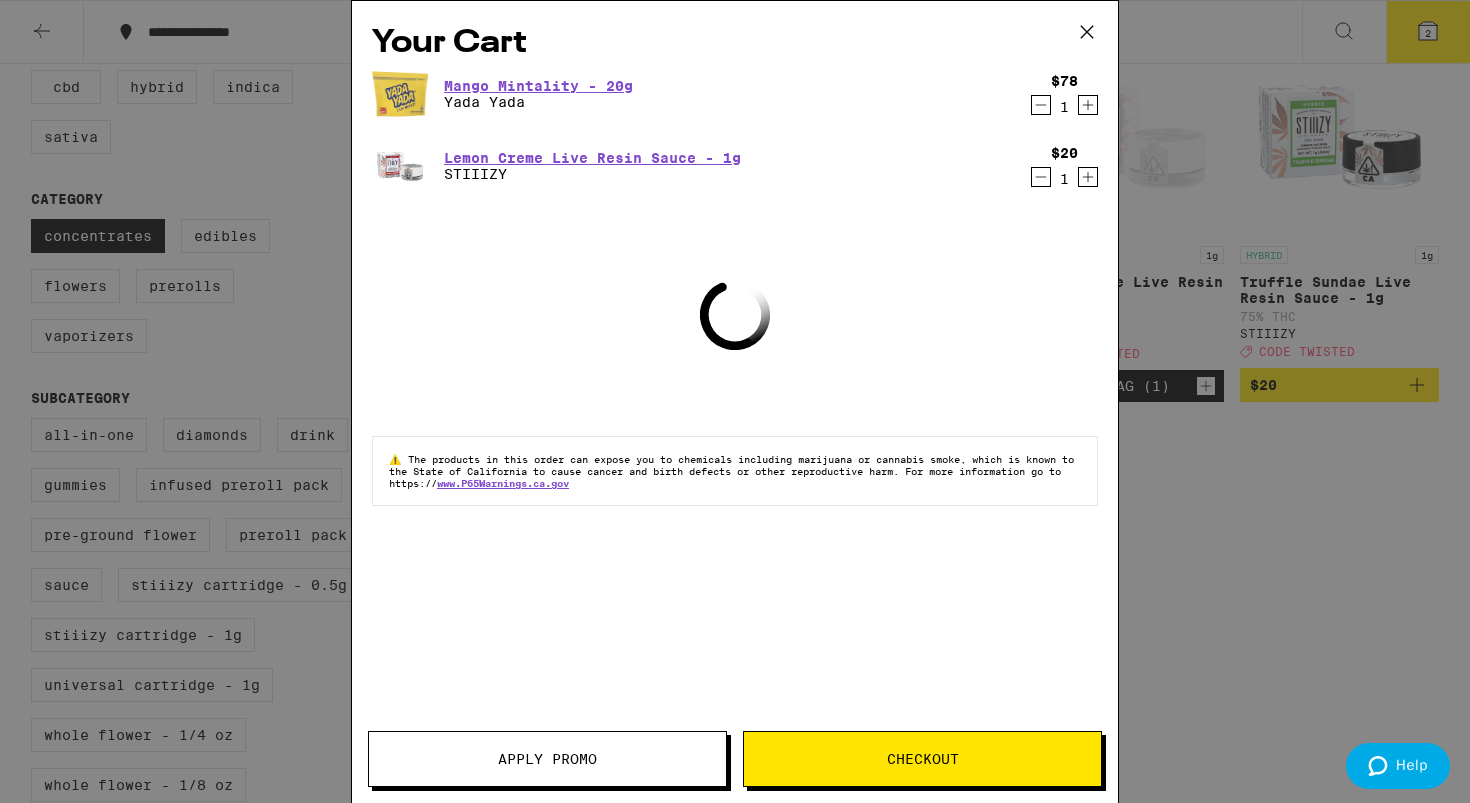 click on "Apply Promo" at bounding box center (547, 759) 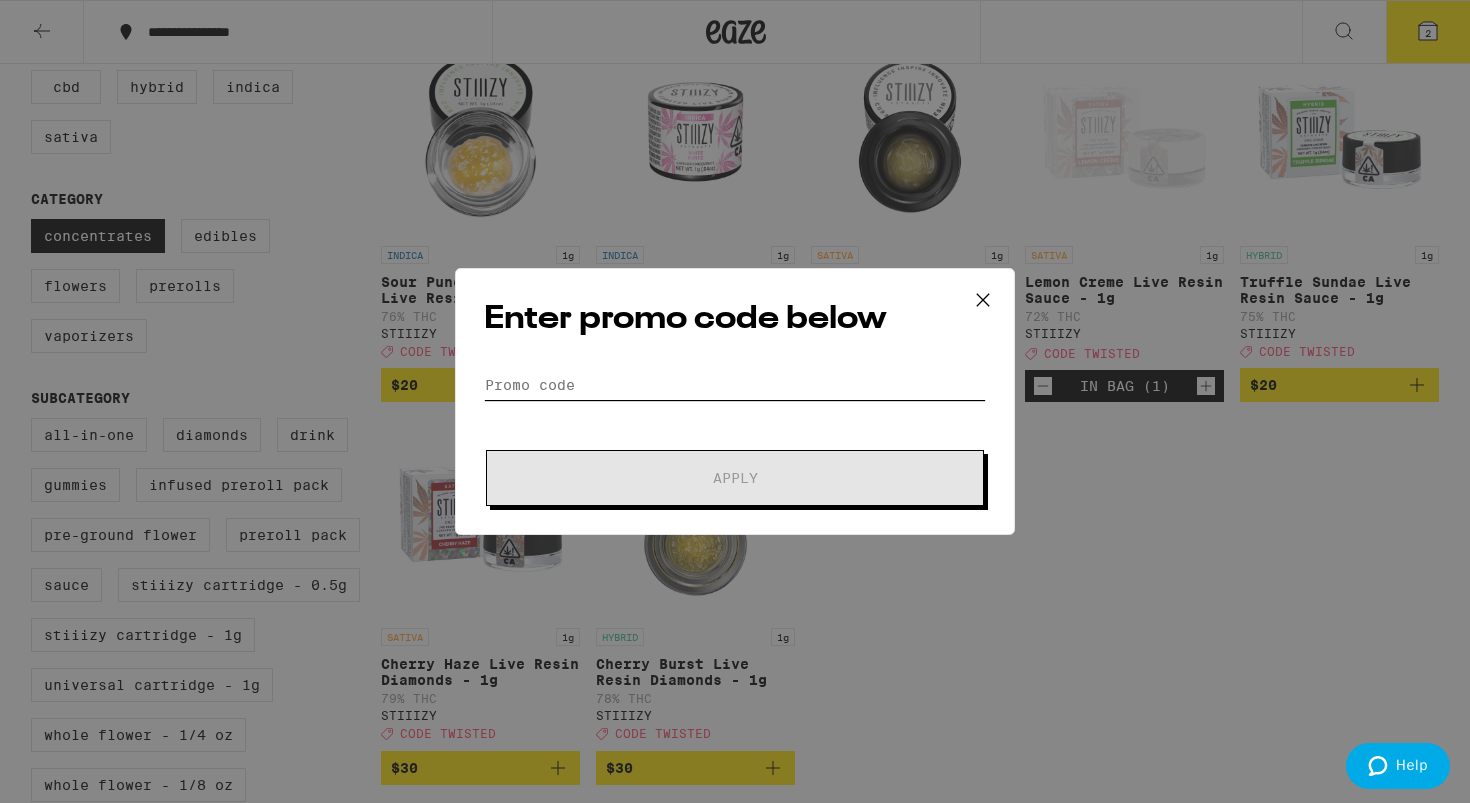 click on "Promo Code" at bounding box center (735, 385) 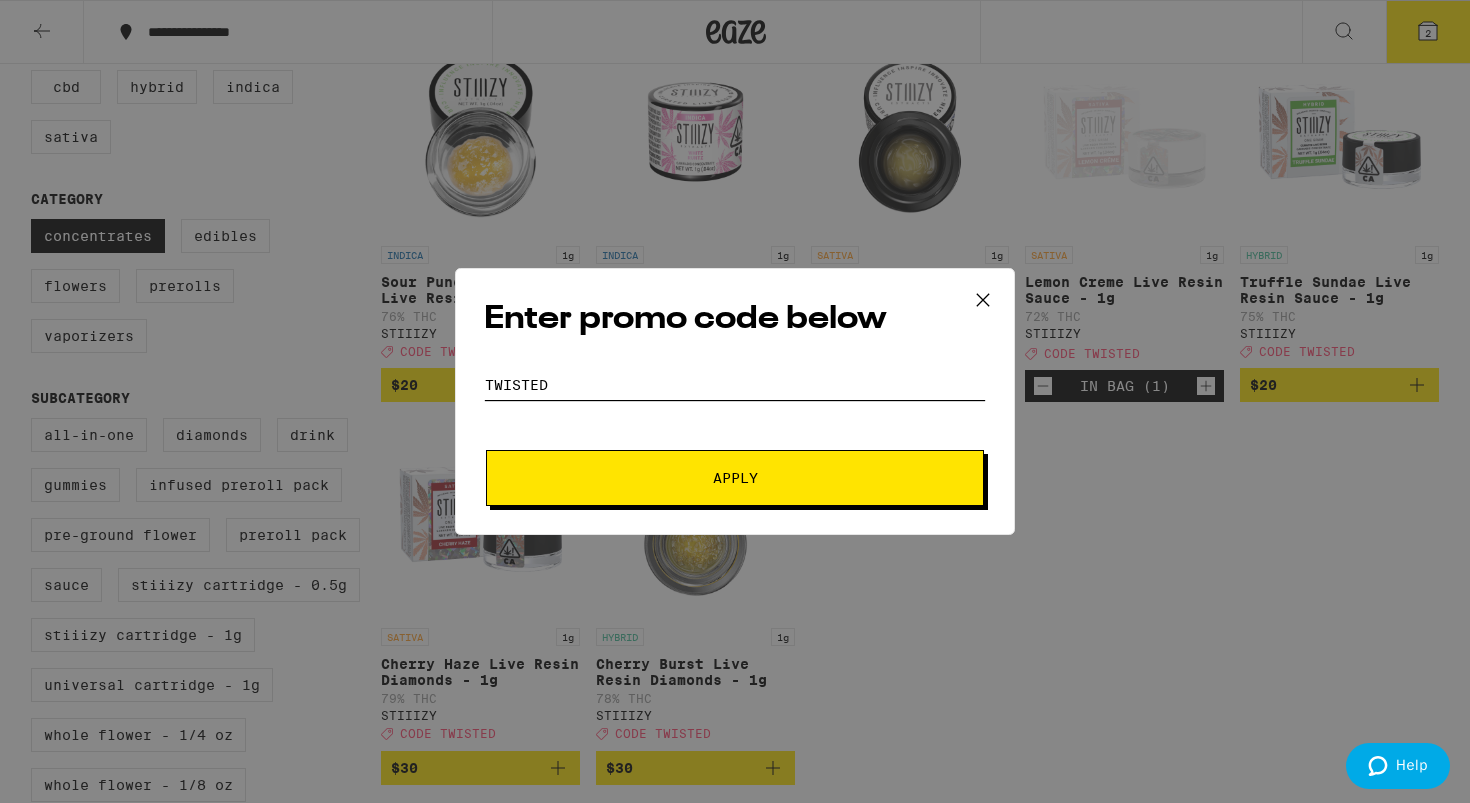 type on "TWISTED" 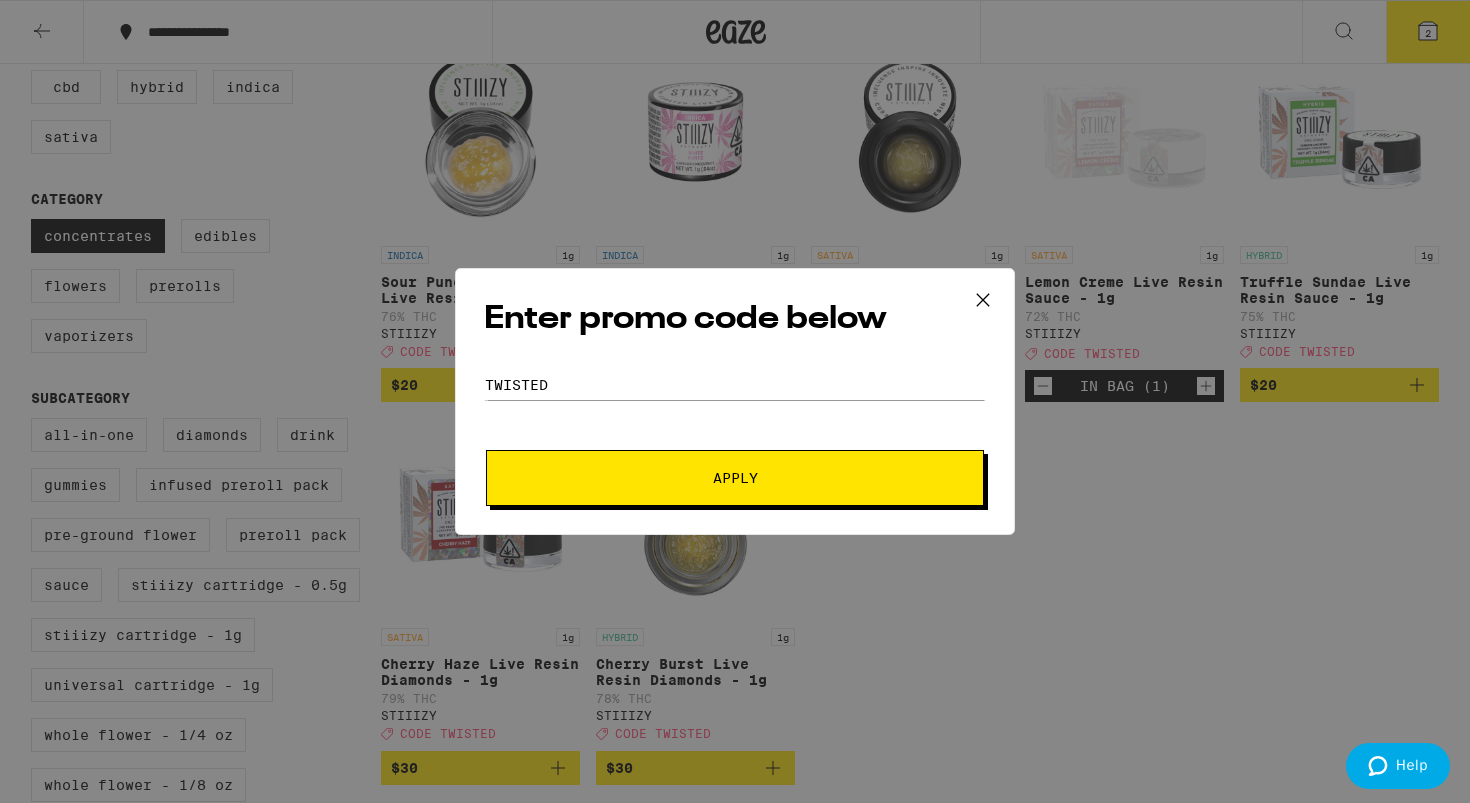 click on "Apply" at bounding box center (735, 478) 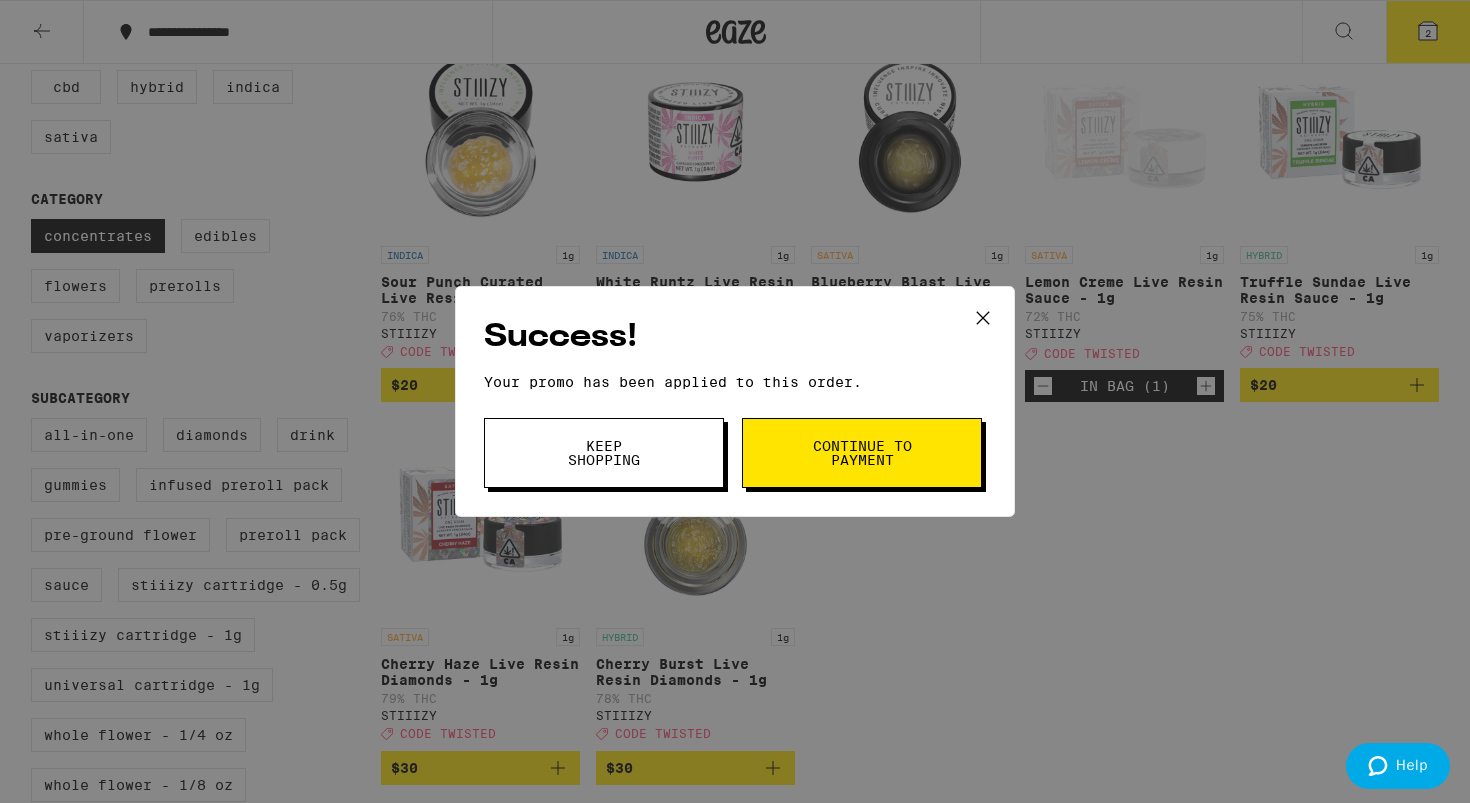 click on "Continue to payment" at bounding box center [862, 453] 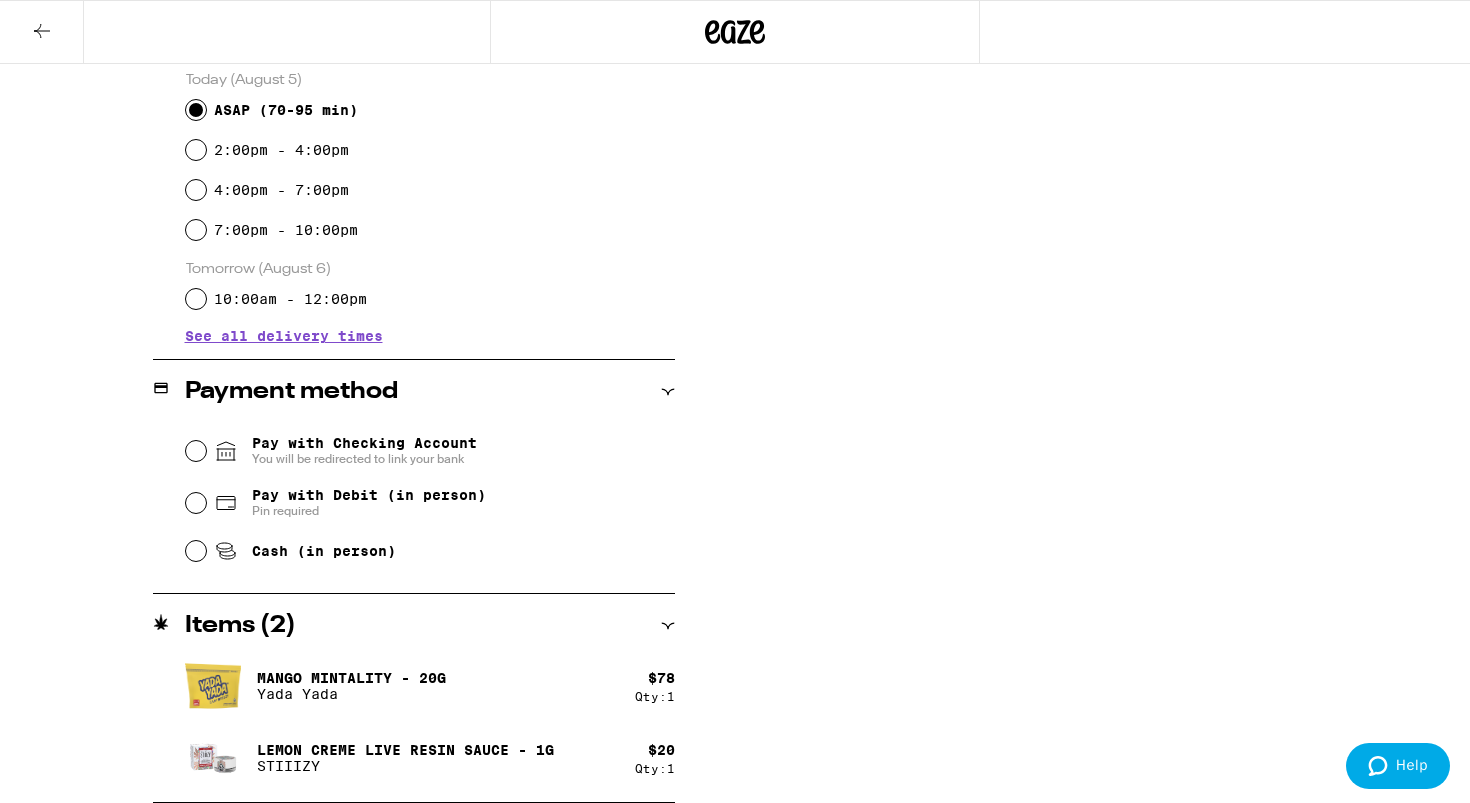 scroll, scrollTop: 551, scrollLeft: 0, axis: vertical 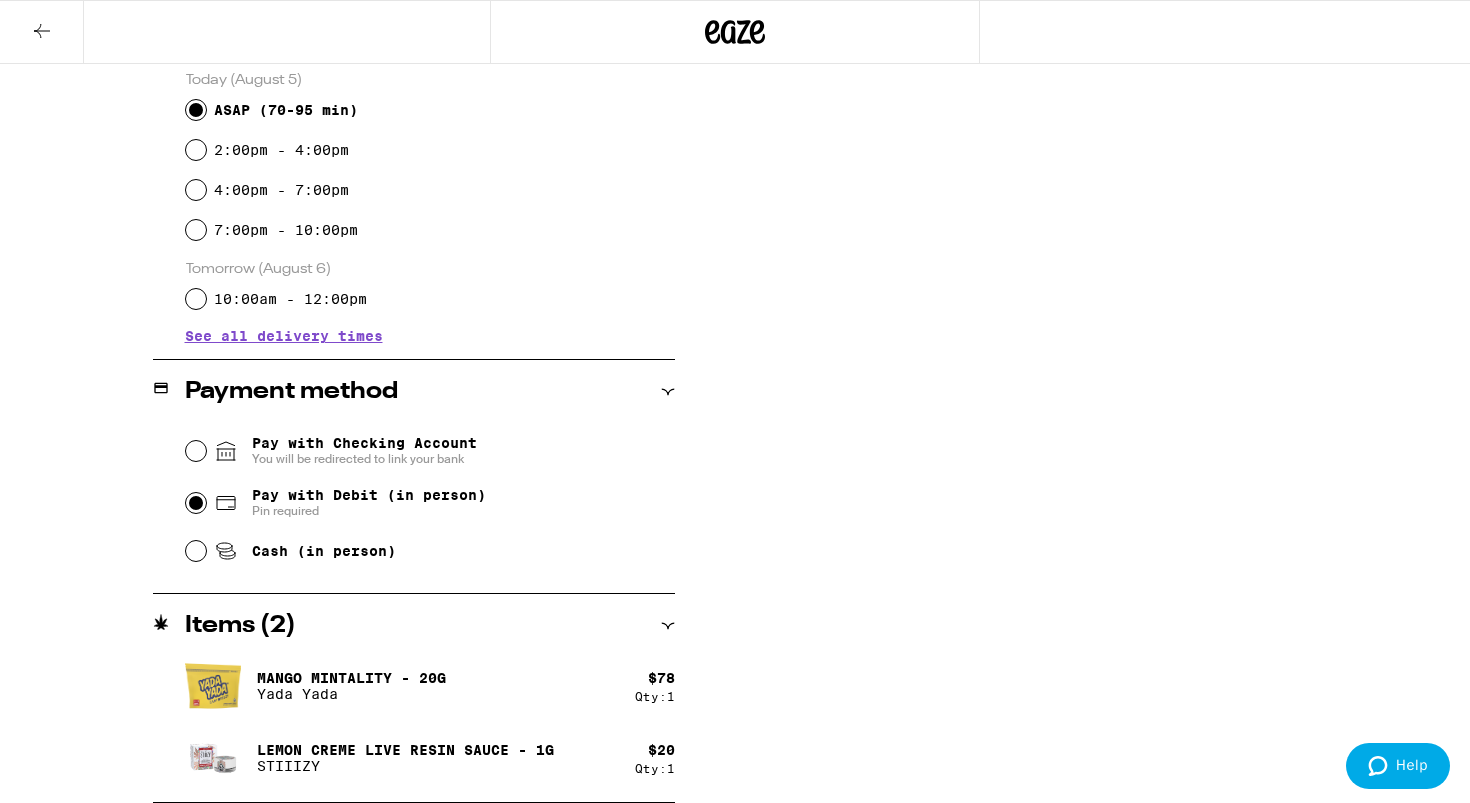 radio on "true" 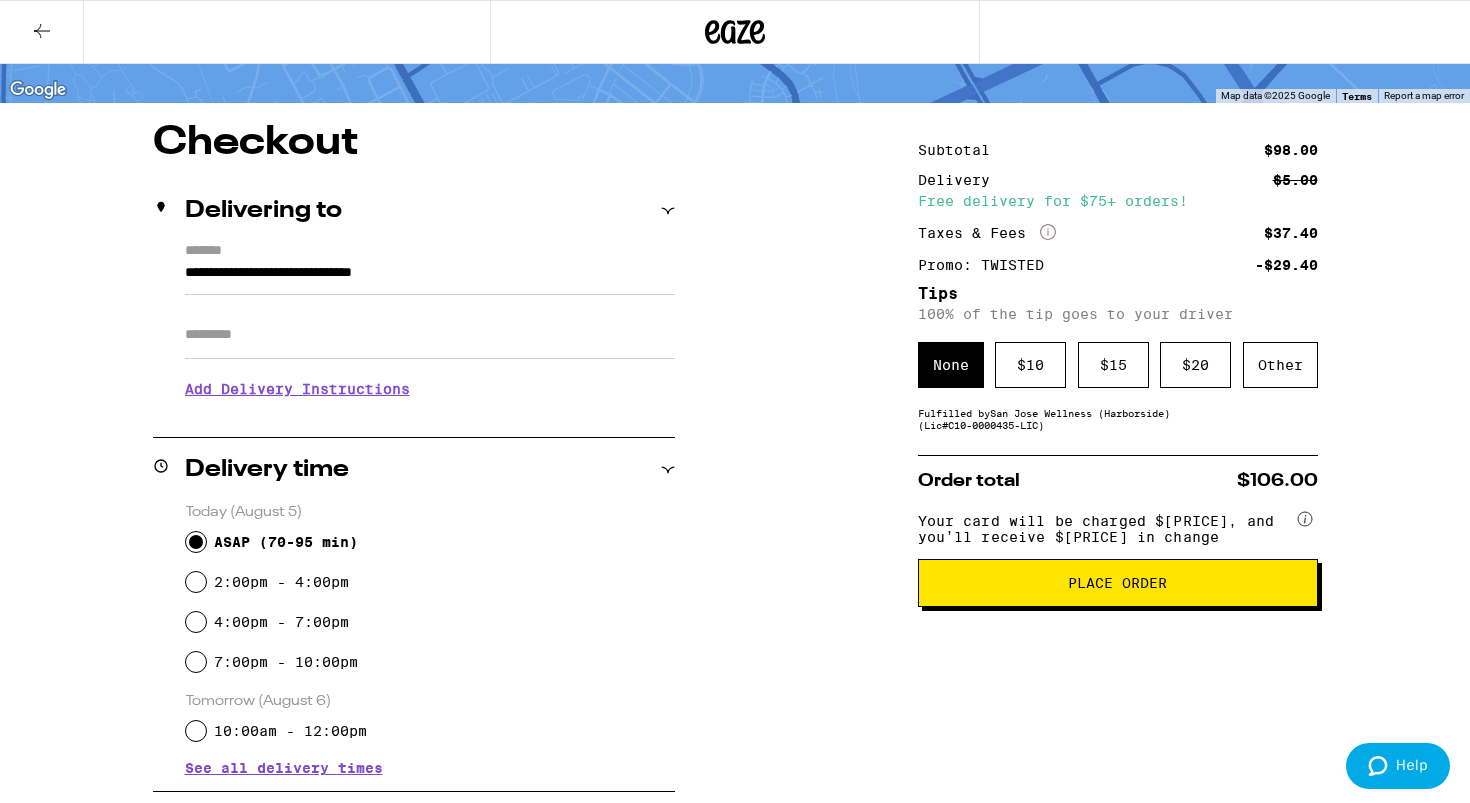 scroll, scrollTop: 116, scrollLeft: 0, axis: vertical 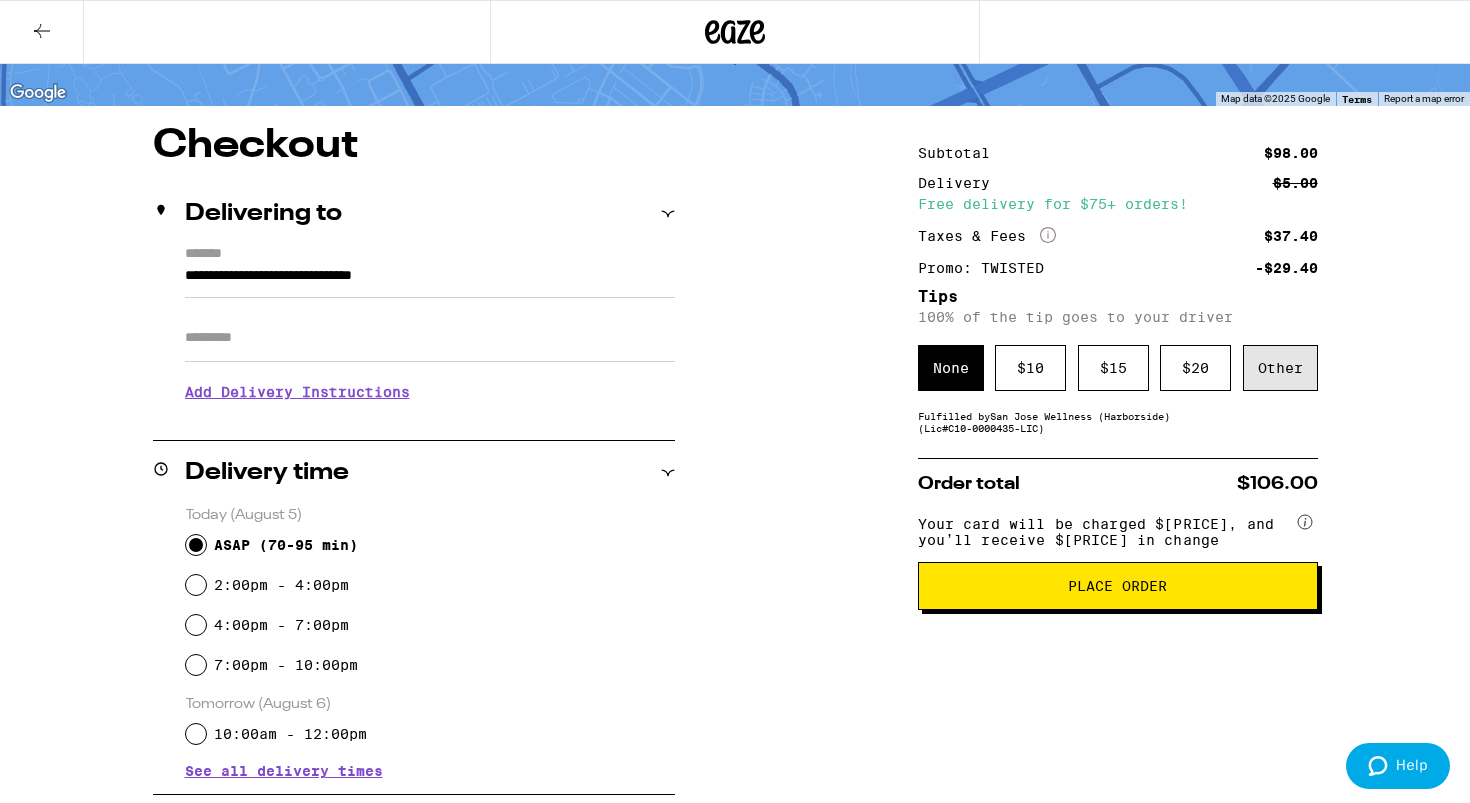 click on "Other" at bounding box center (1280, 368) 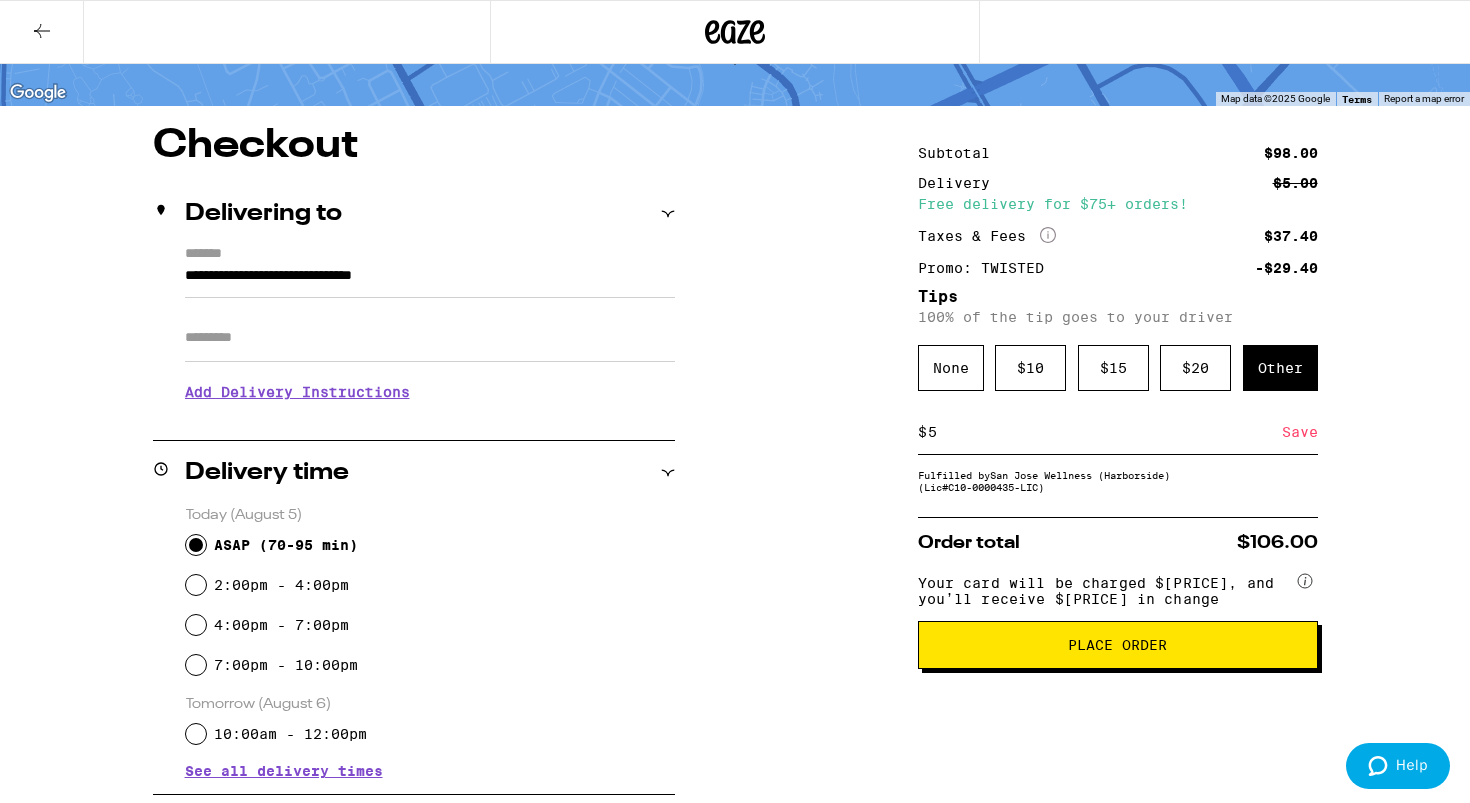type on "5" 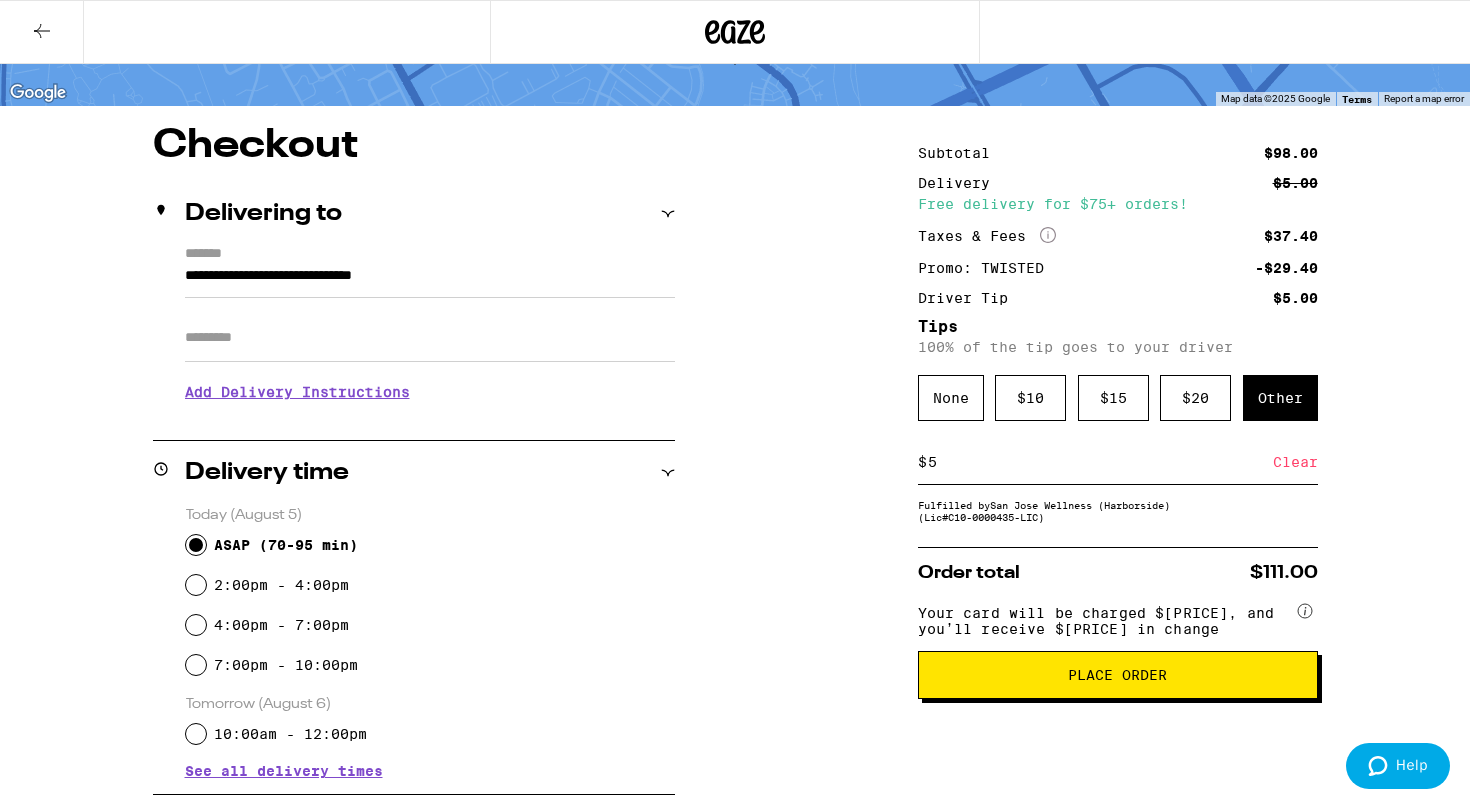 click on "5" at bounding box center (1100, 462) 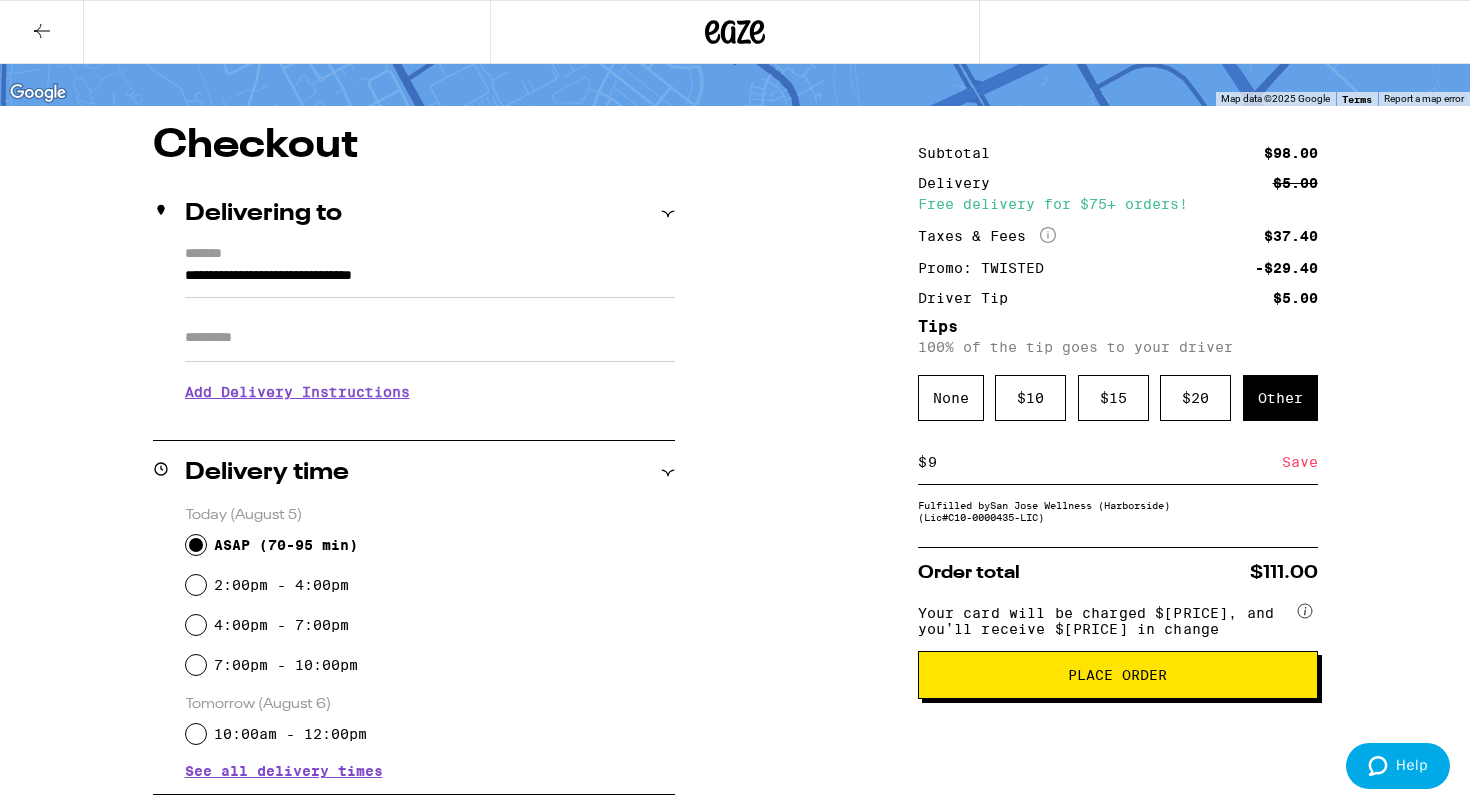 type on "9" 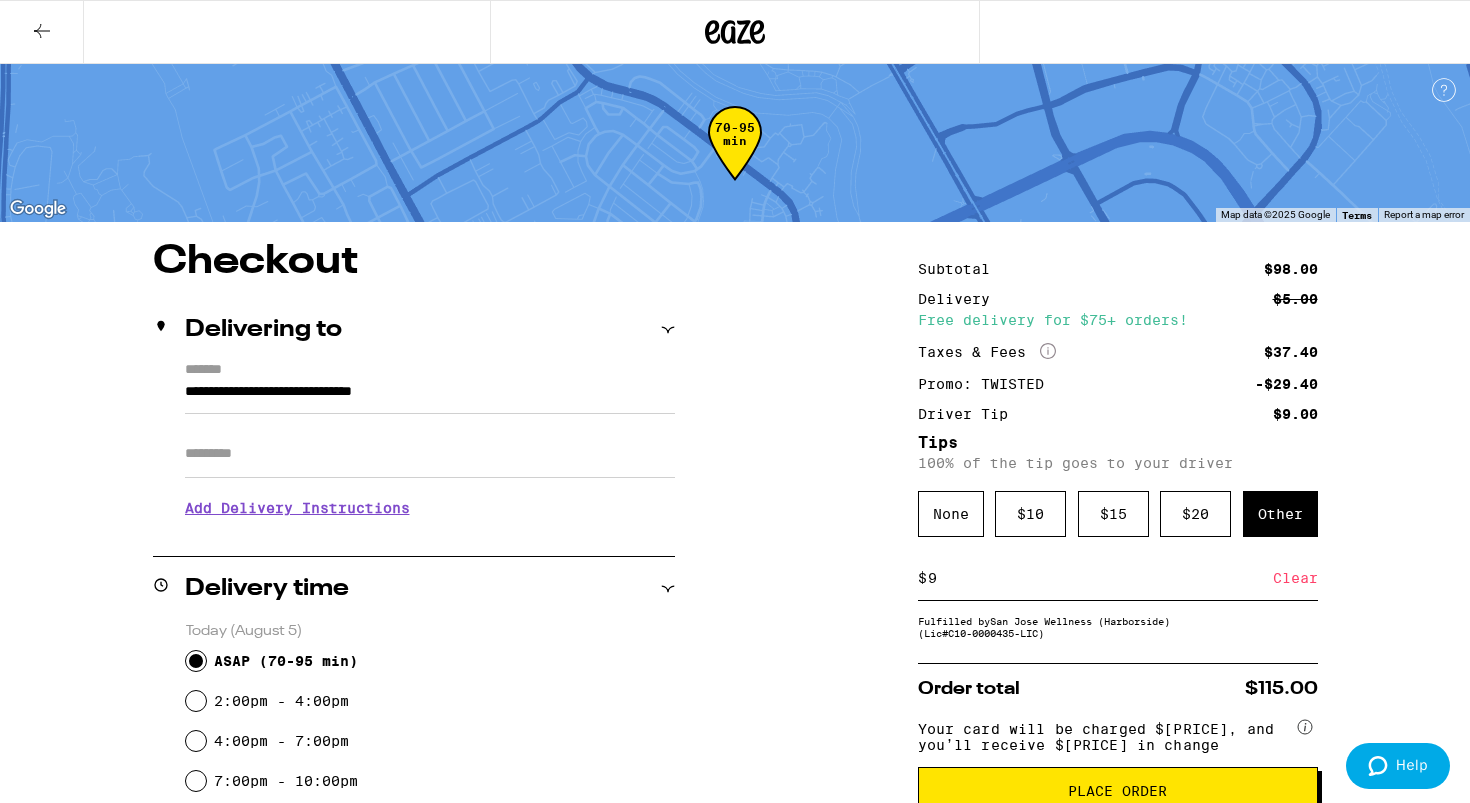scroll, scrollTop: 0, scrollLeft: 0, axis: both 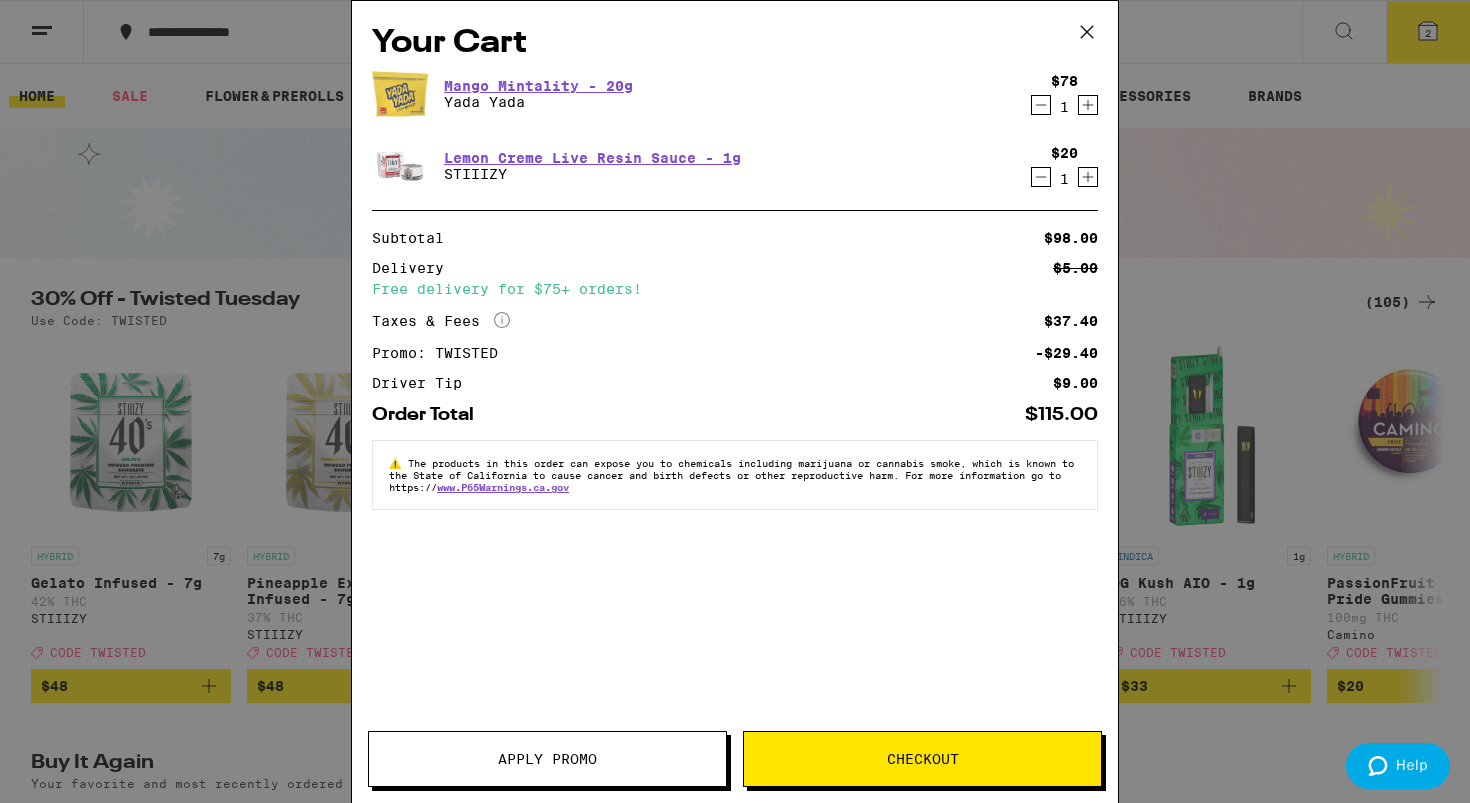 click 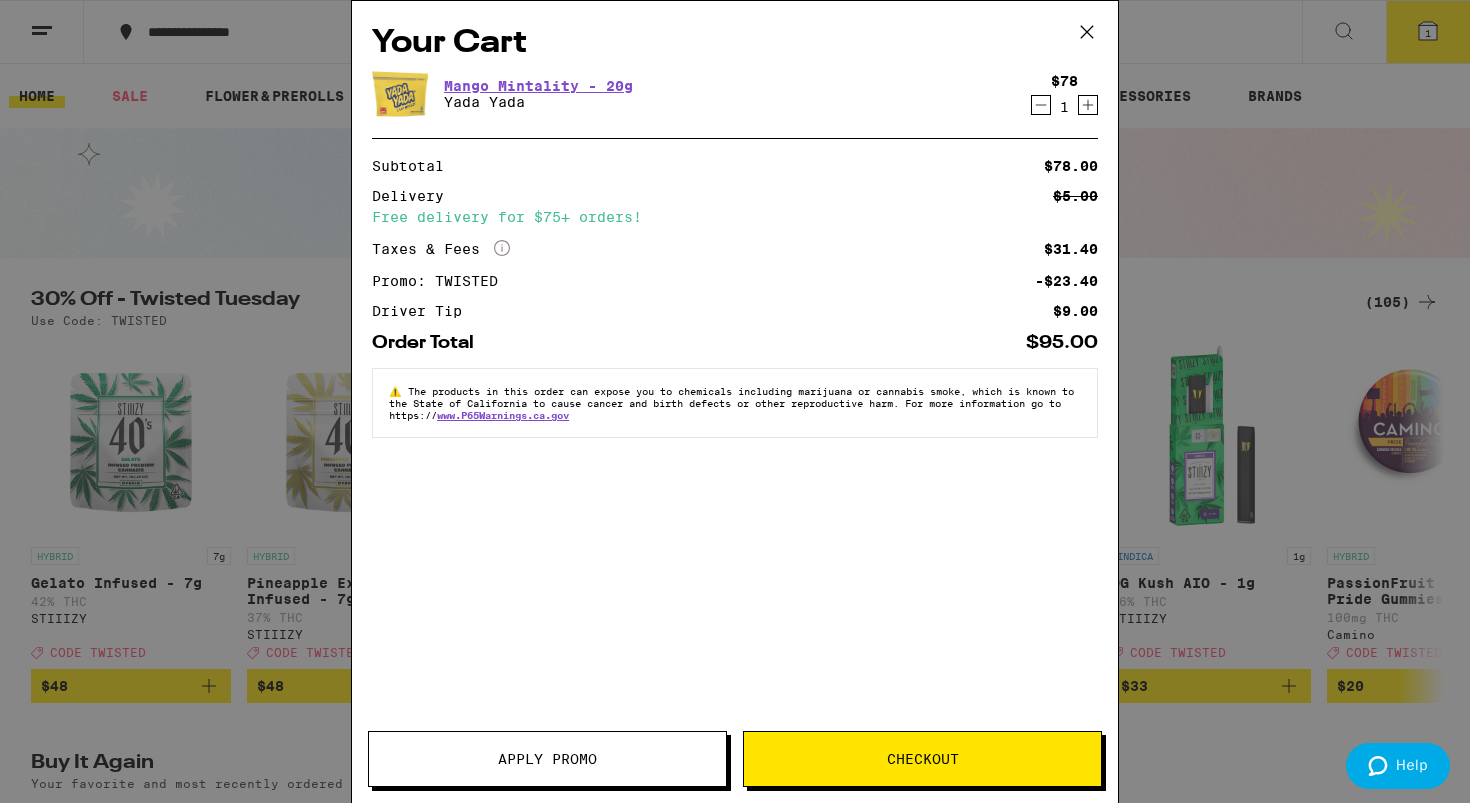 click on "Checkout" at bounding box center (923, 759) 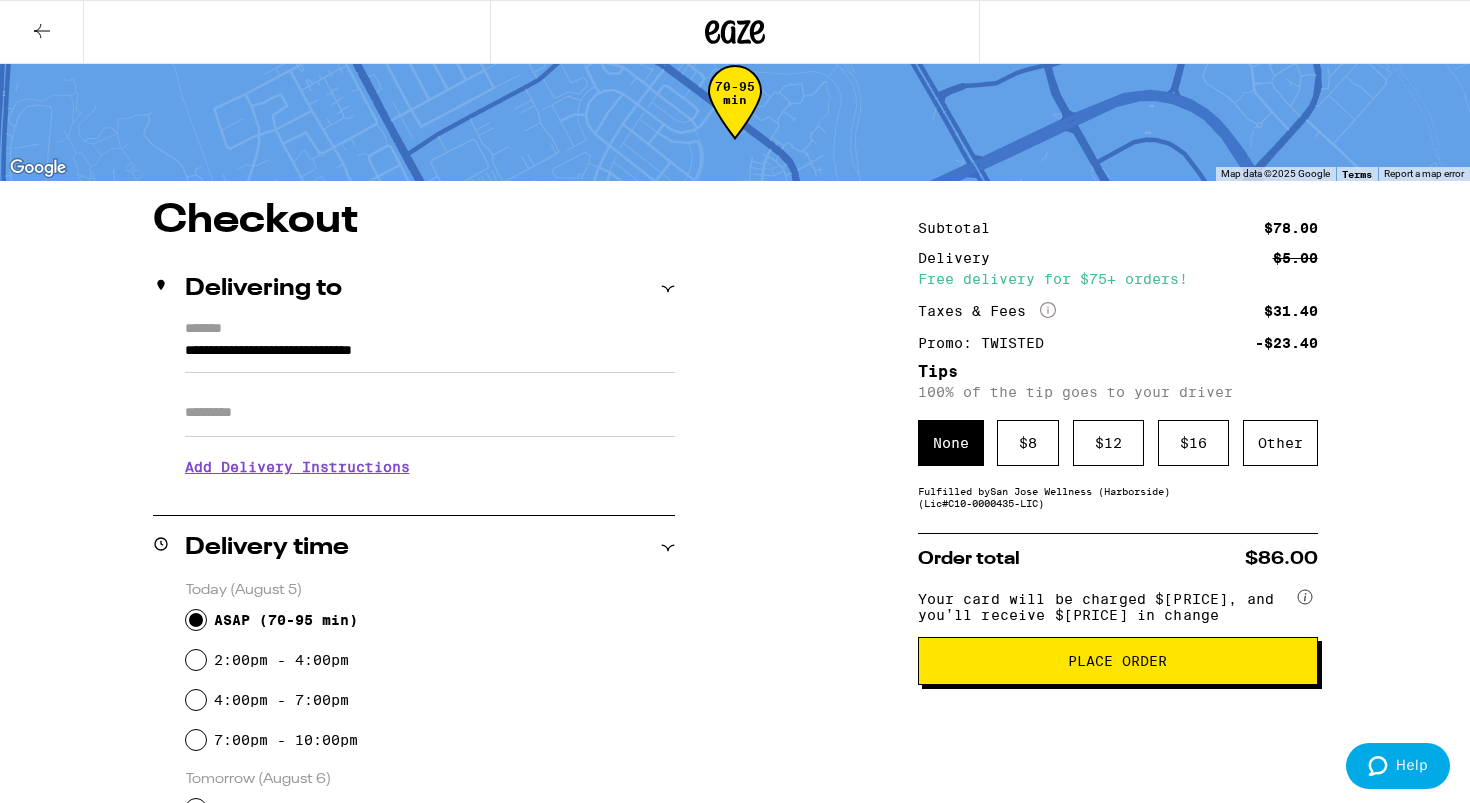 scroll, scrollTop: 43, scrollLeft: 0, axis: vertical 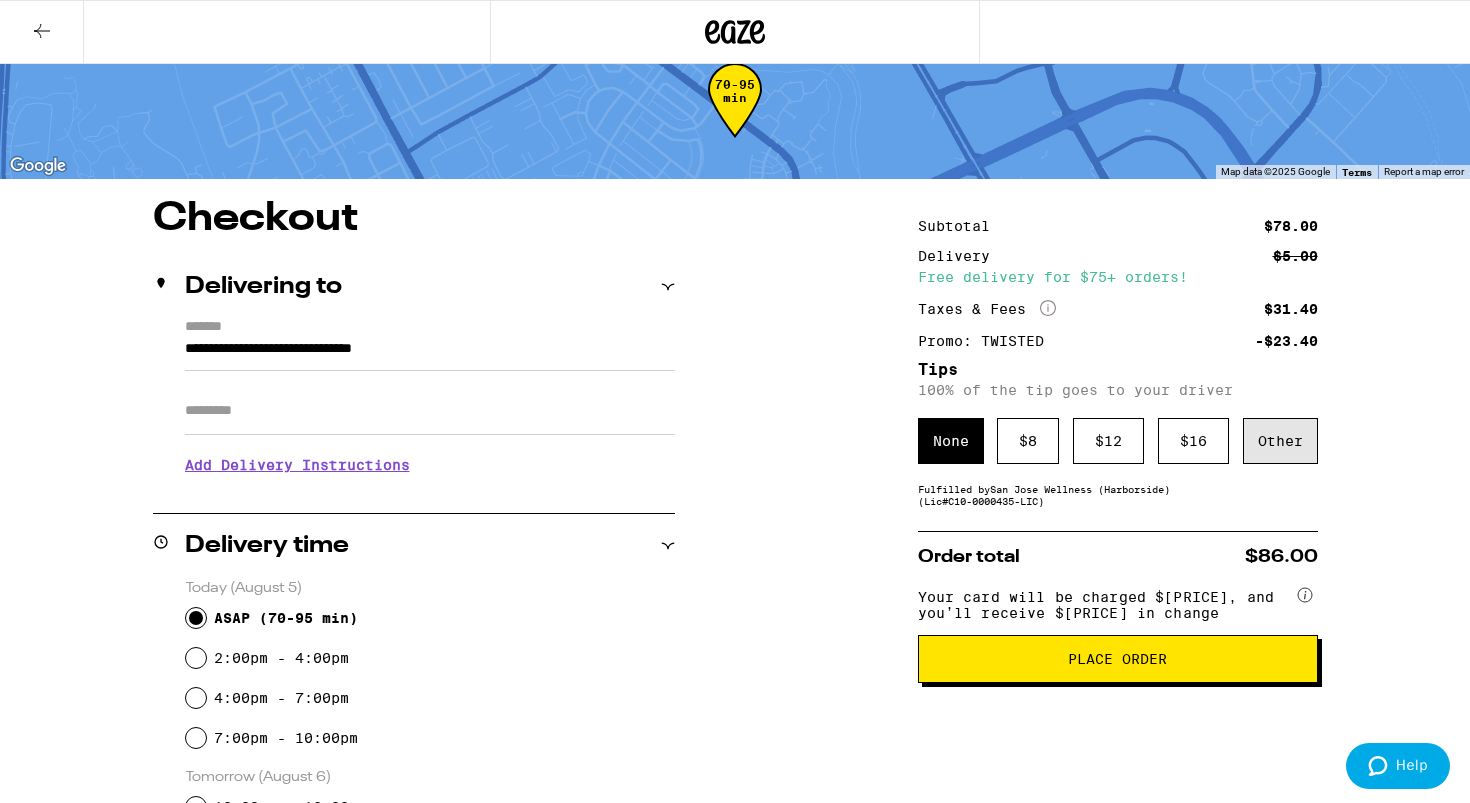 click on "Other" at bounding box center [1280, 441] 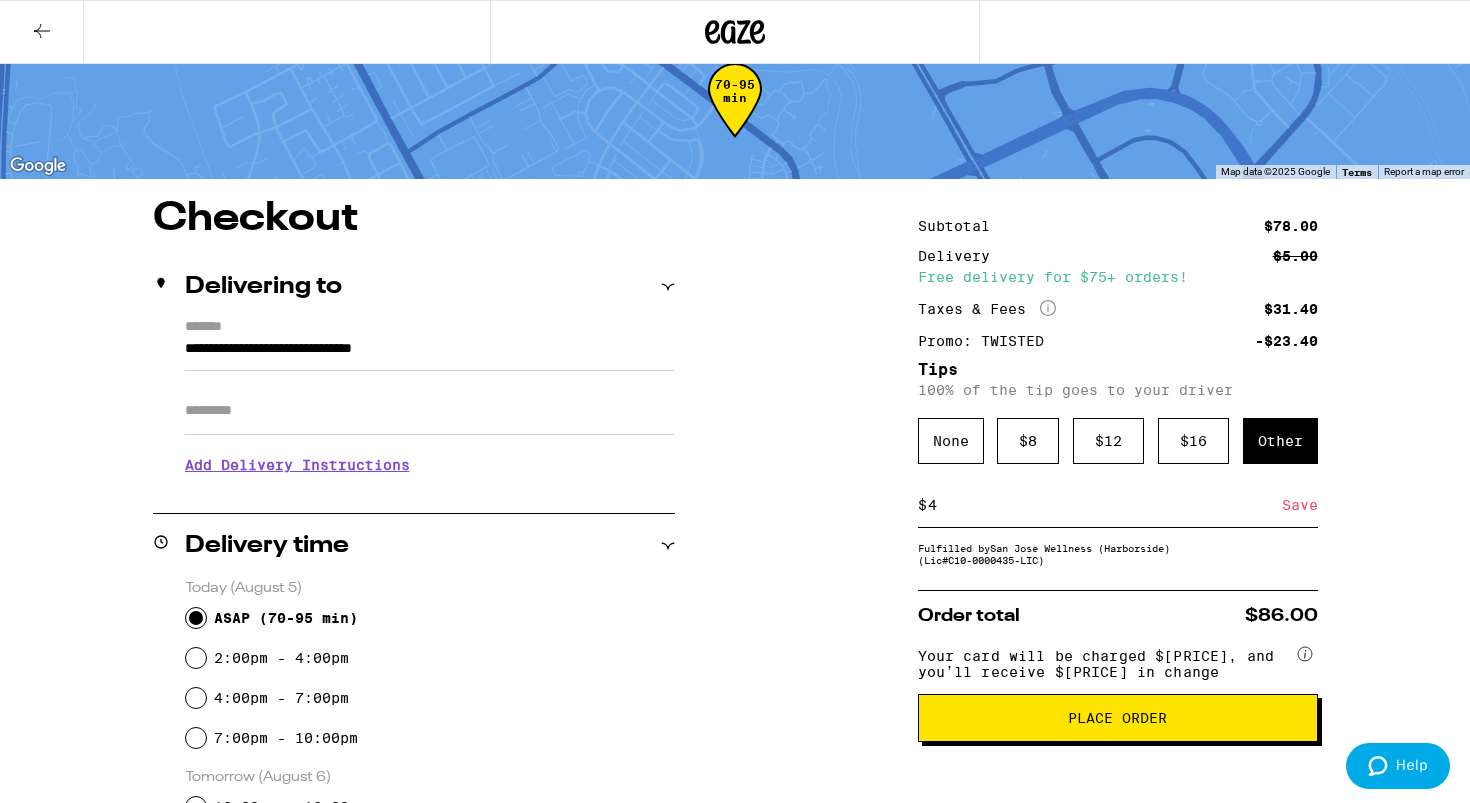 type on "4" 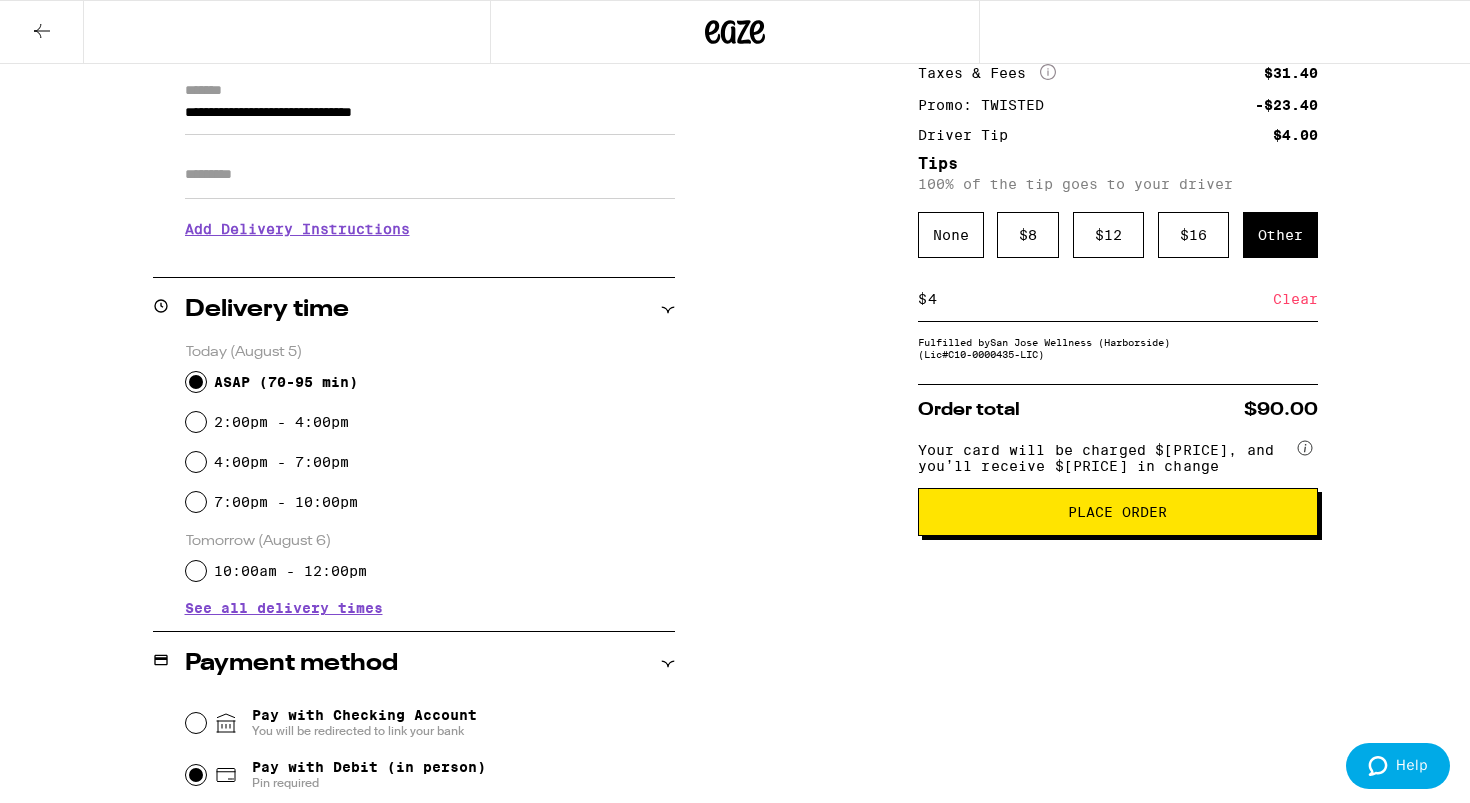 scroll, scrollTop: 281, scrollLeft: 0, axis: vertical 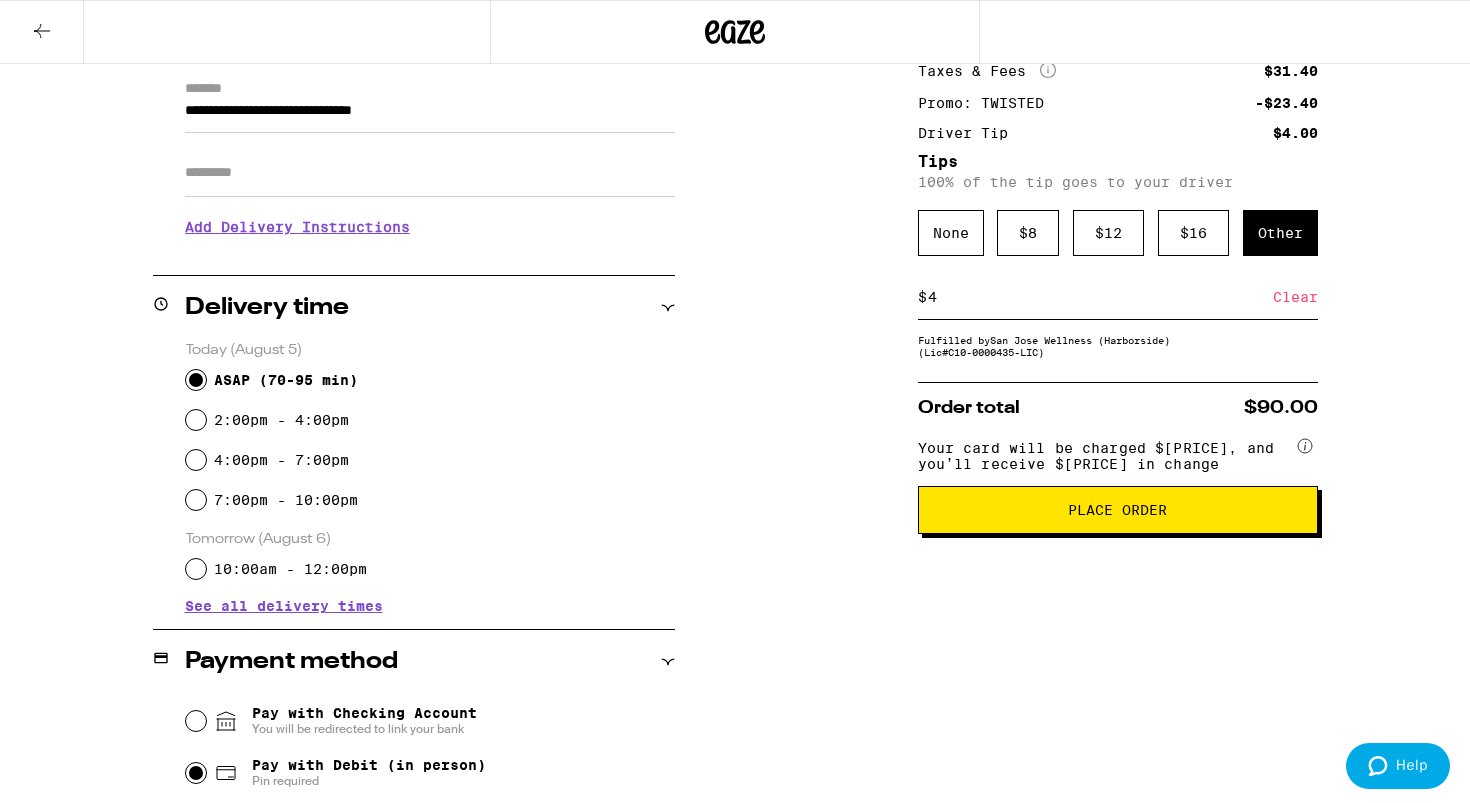 click on "4" at bounding box center (1100, 297) 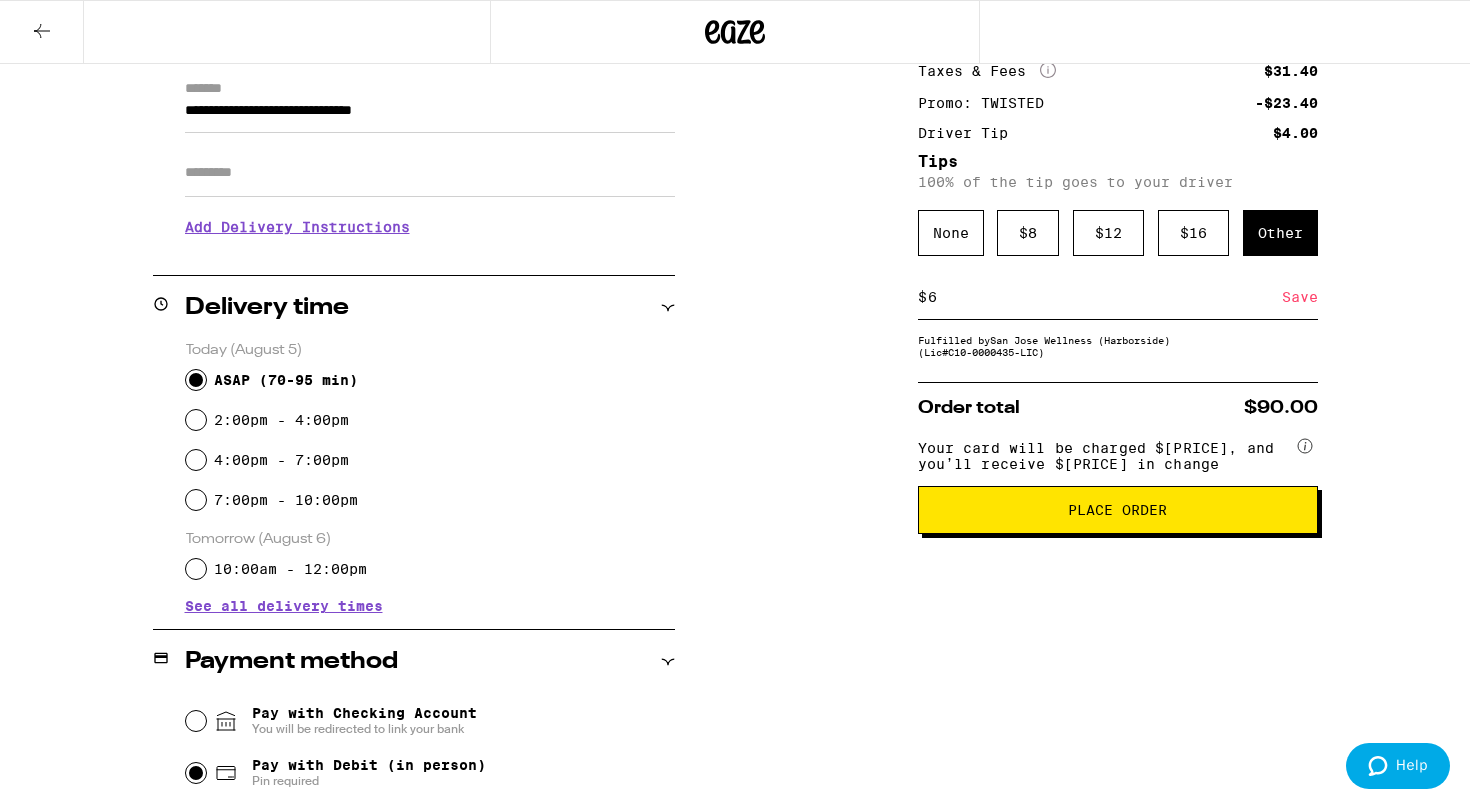 type on "6" 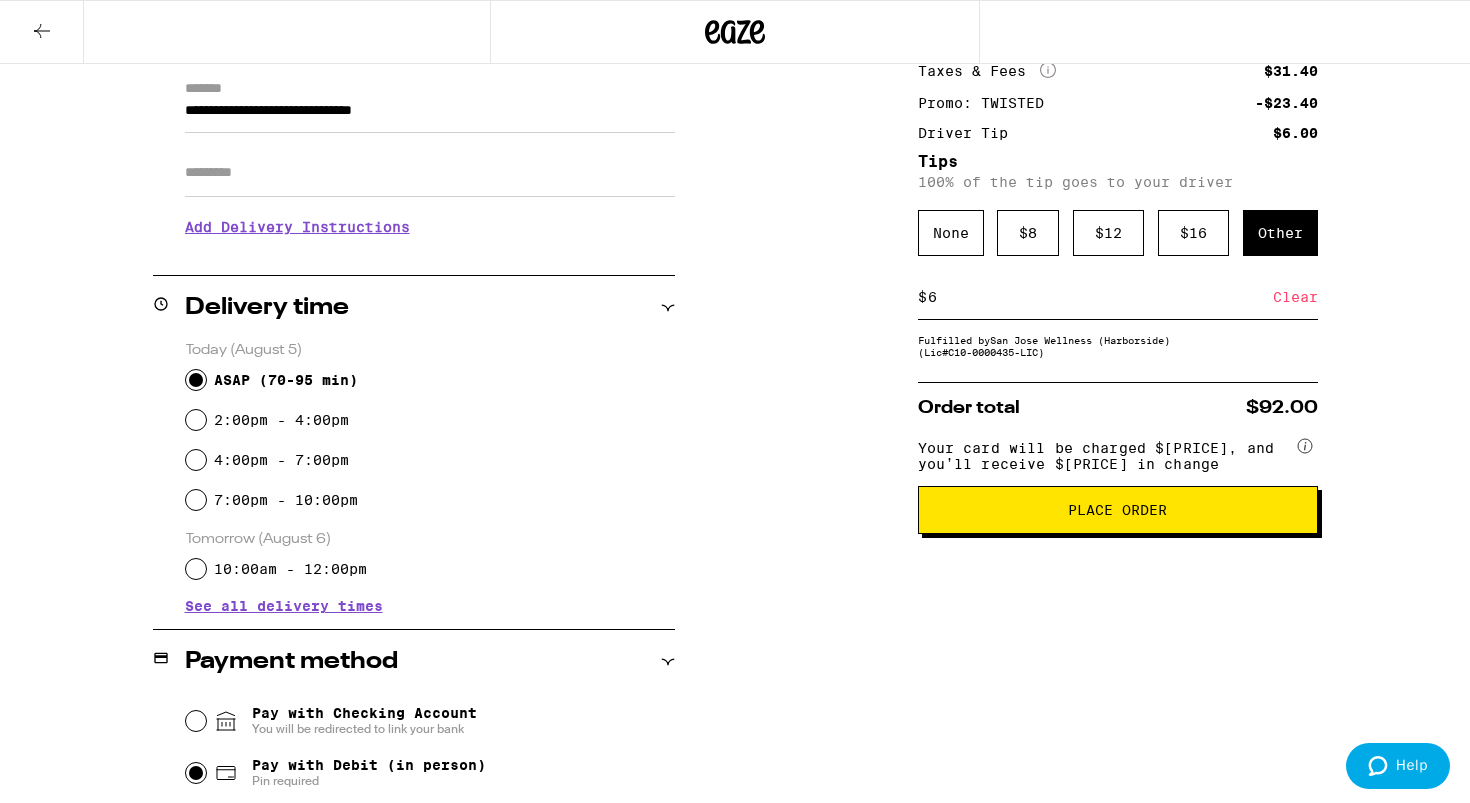 click on "6" at bounding box center [1100, 297] 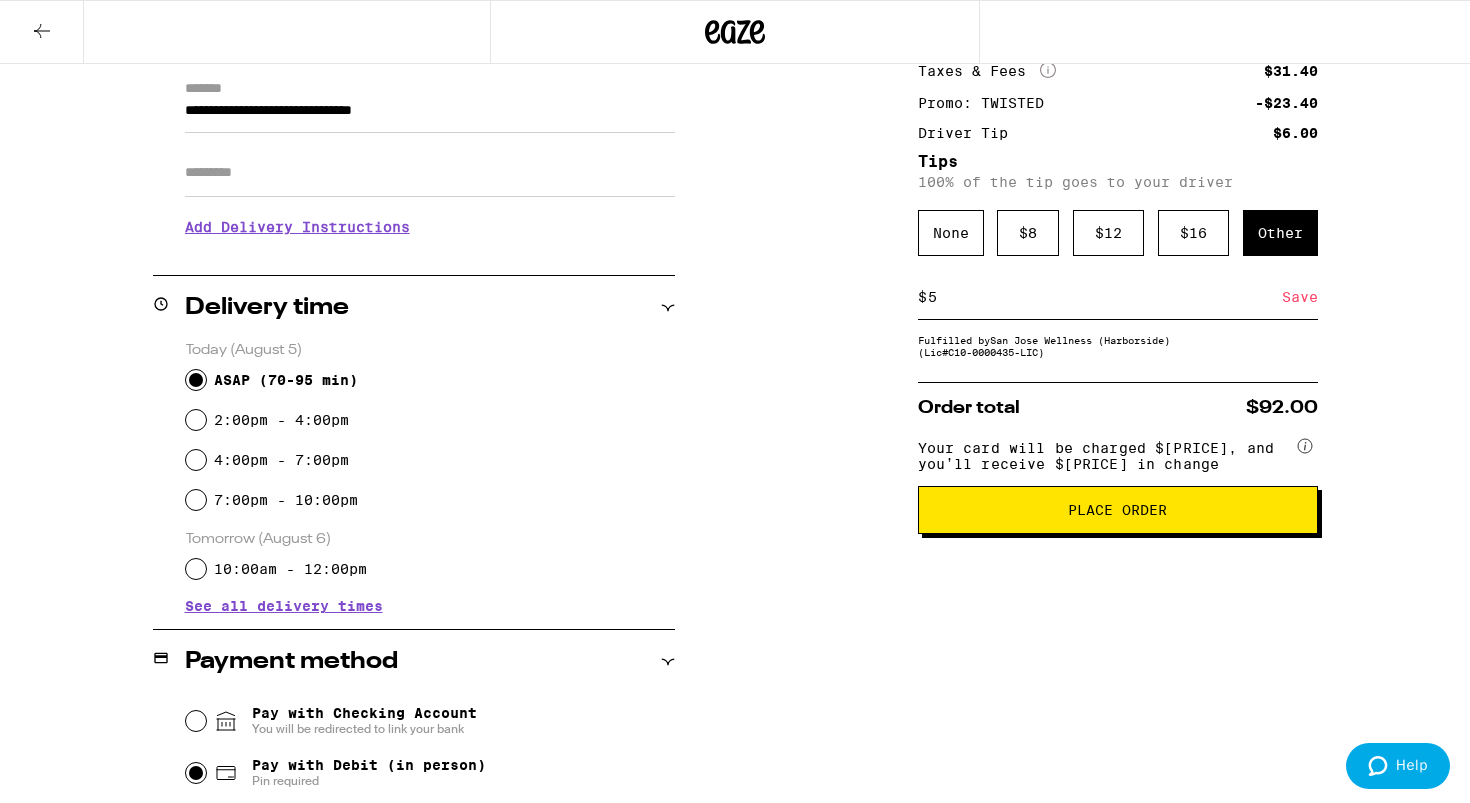 type on "5" 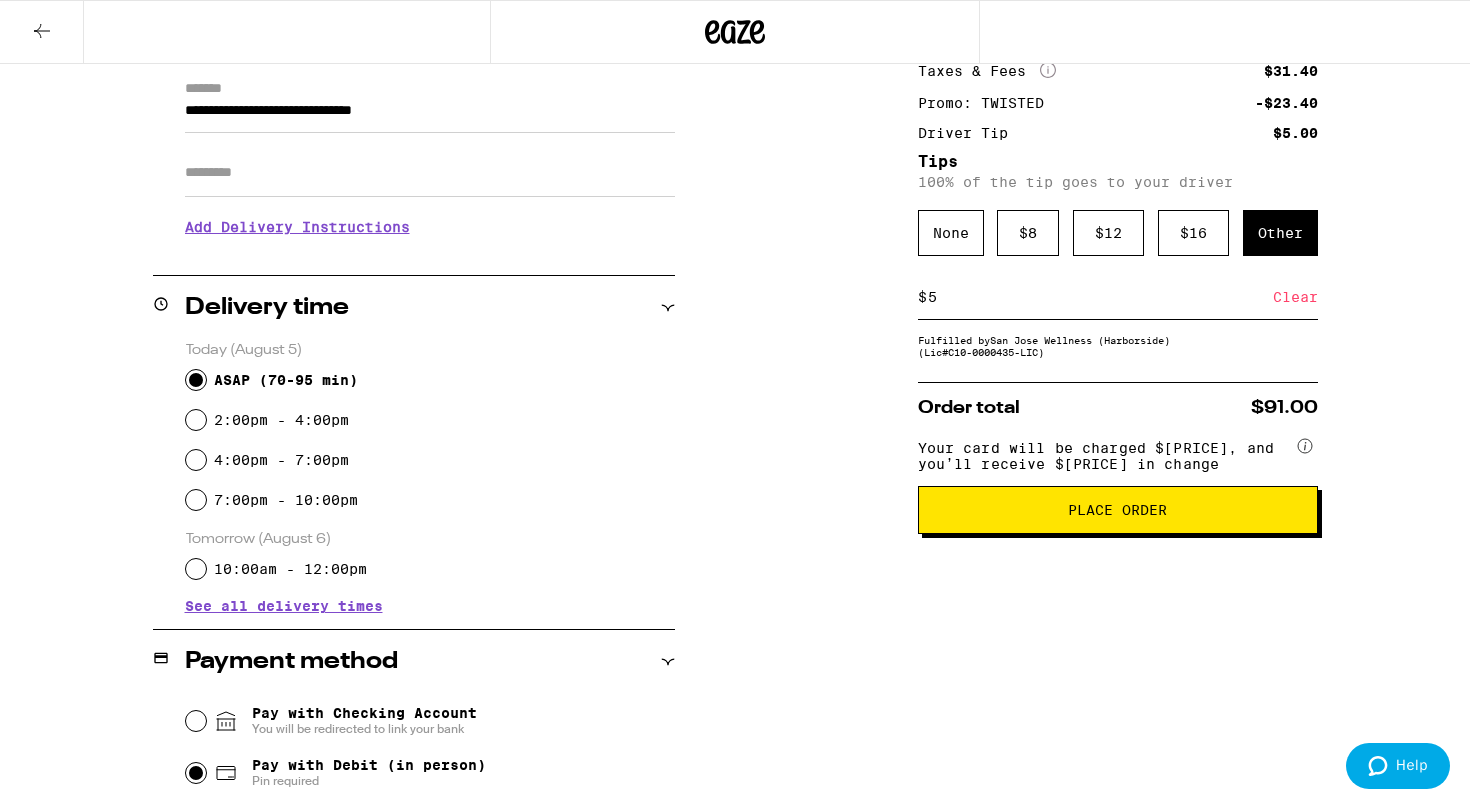 click on "5" at bounding box center (1100, 297) 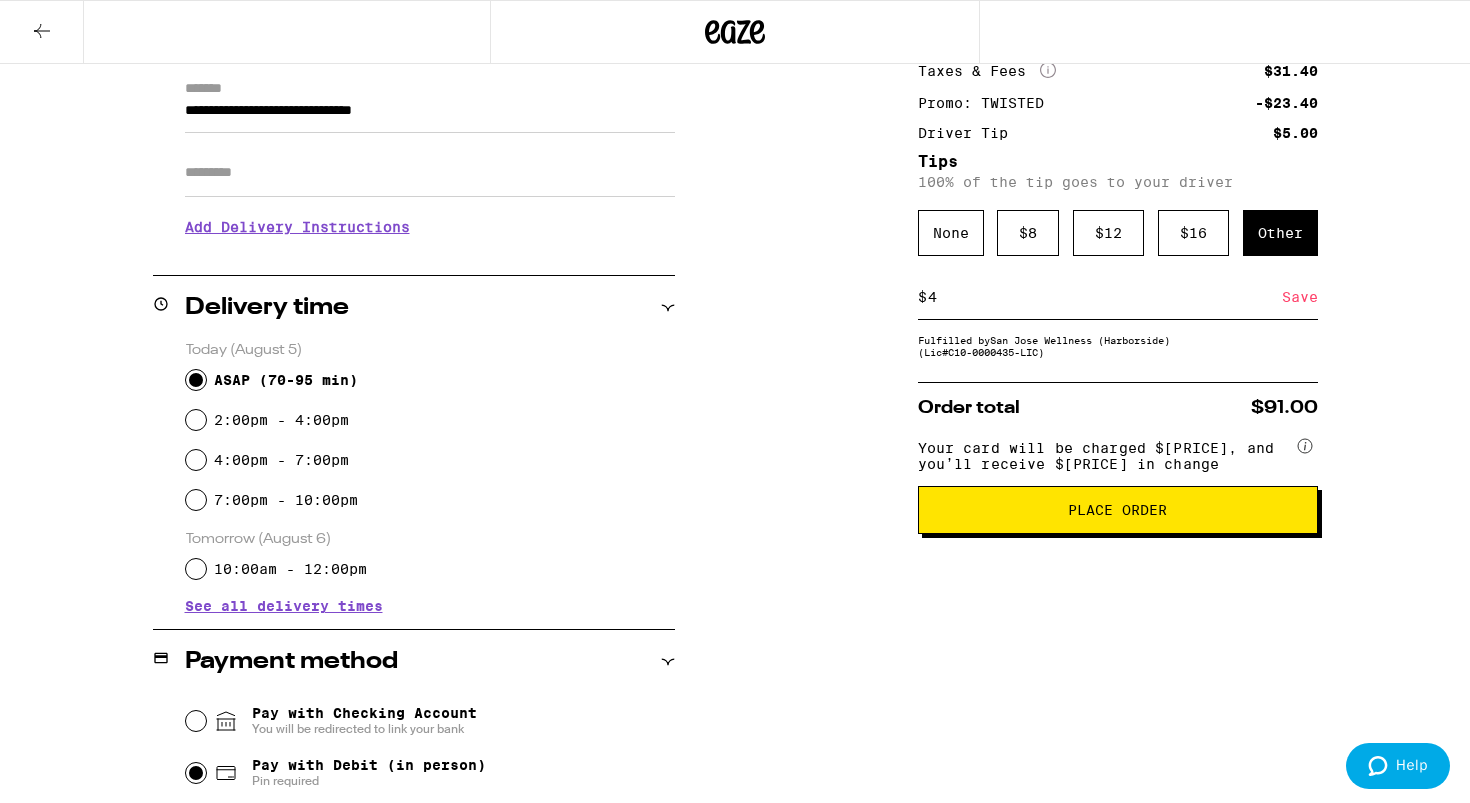 type on "4" 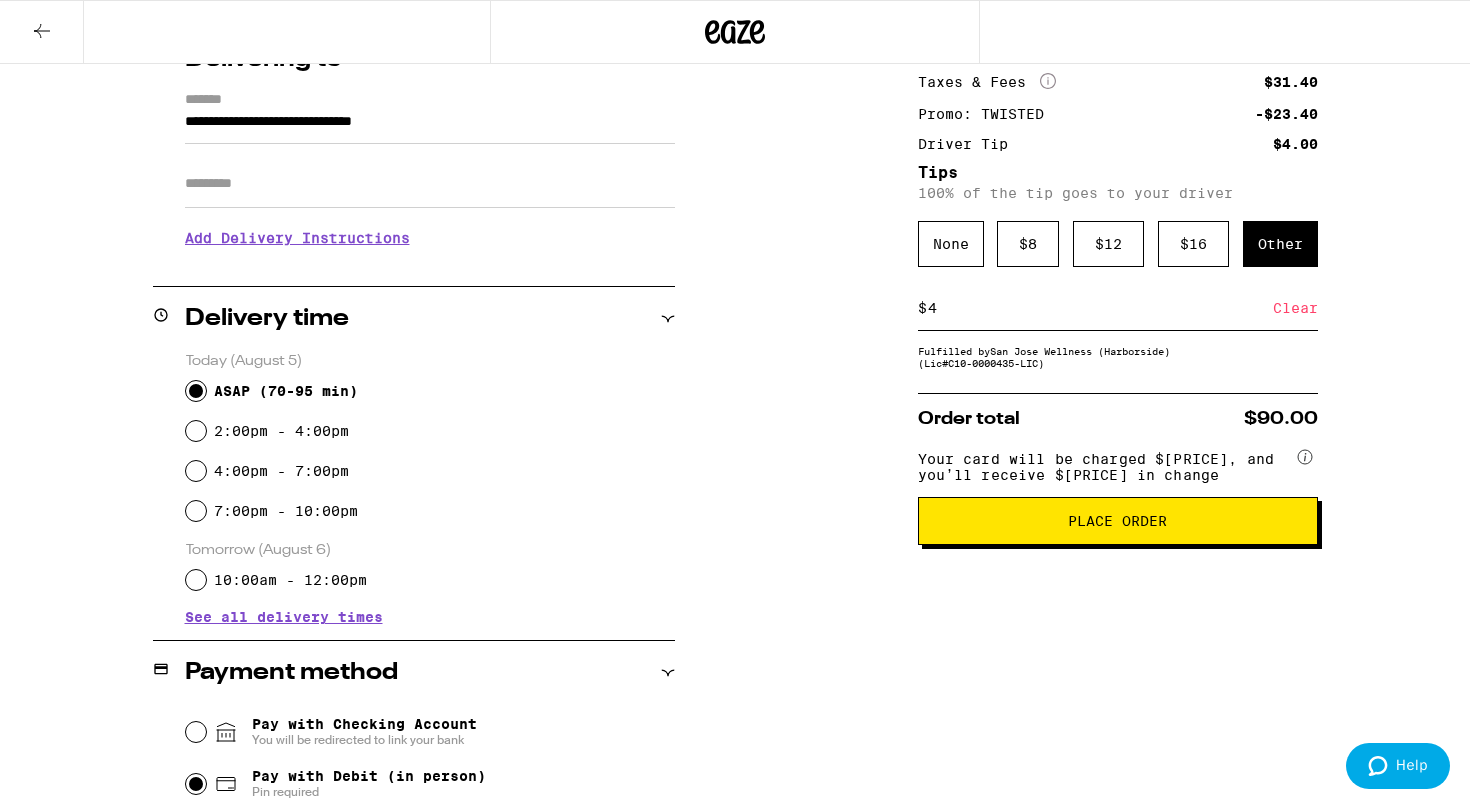 scroll, scrollTop: 269, scrollLeft: 0, axis: vertical 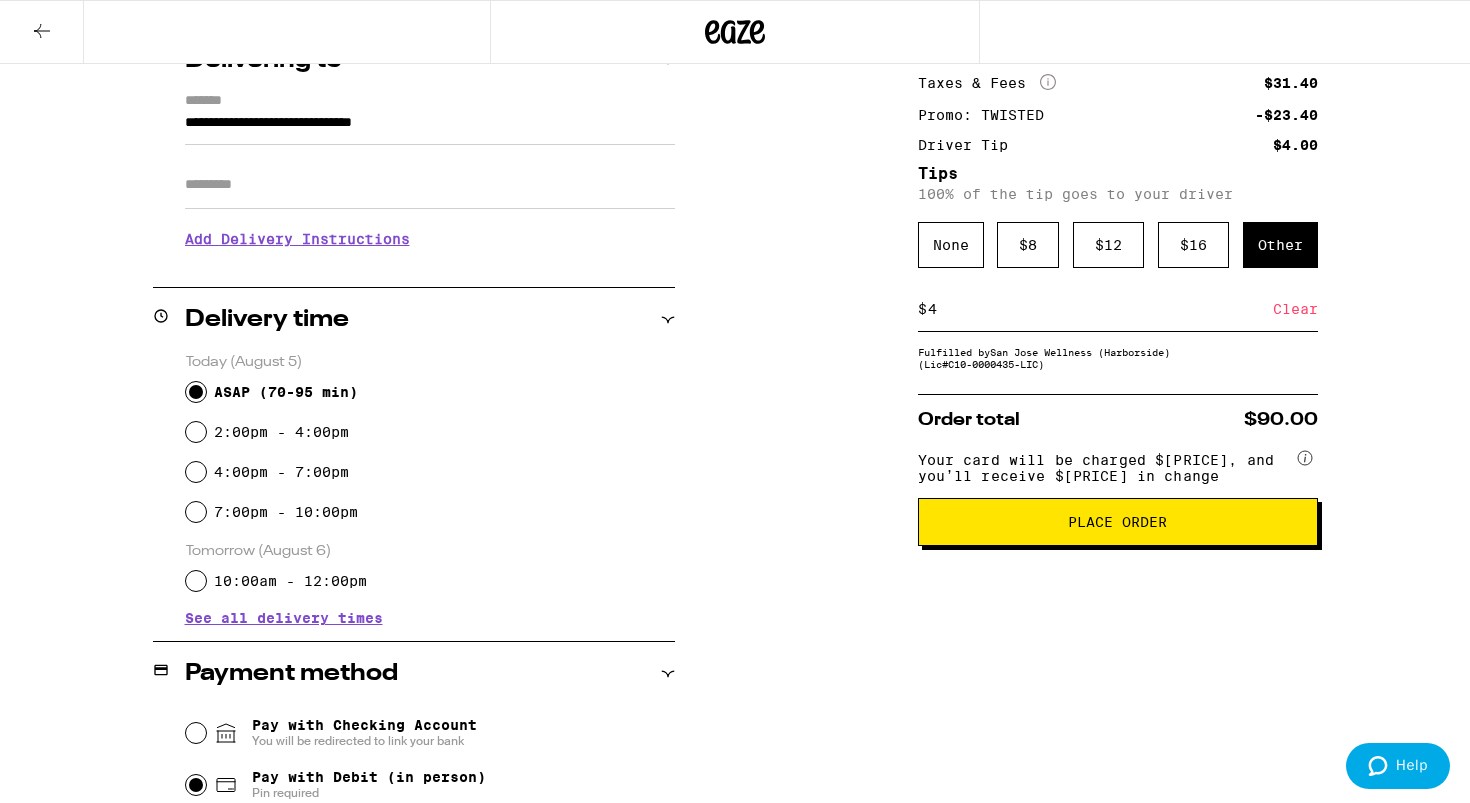 click on "Place Order" at bounding box center [1118, 522] 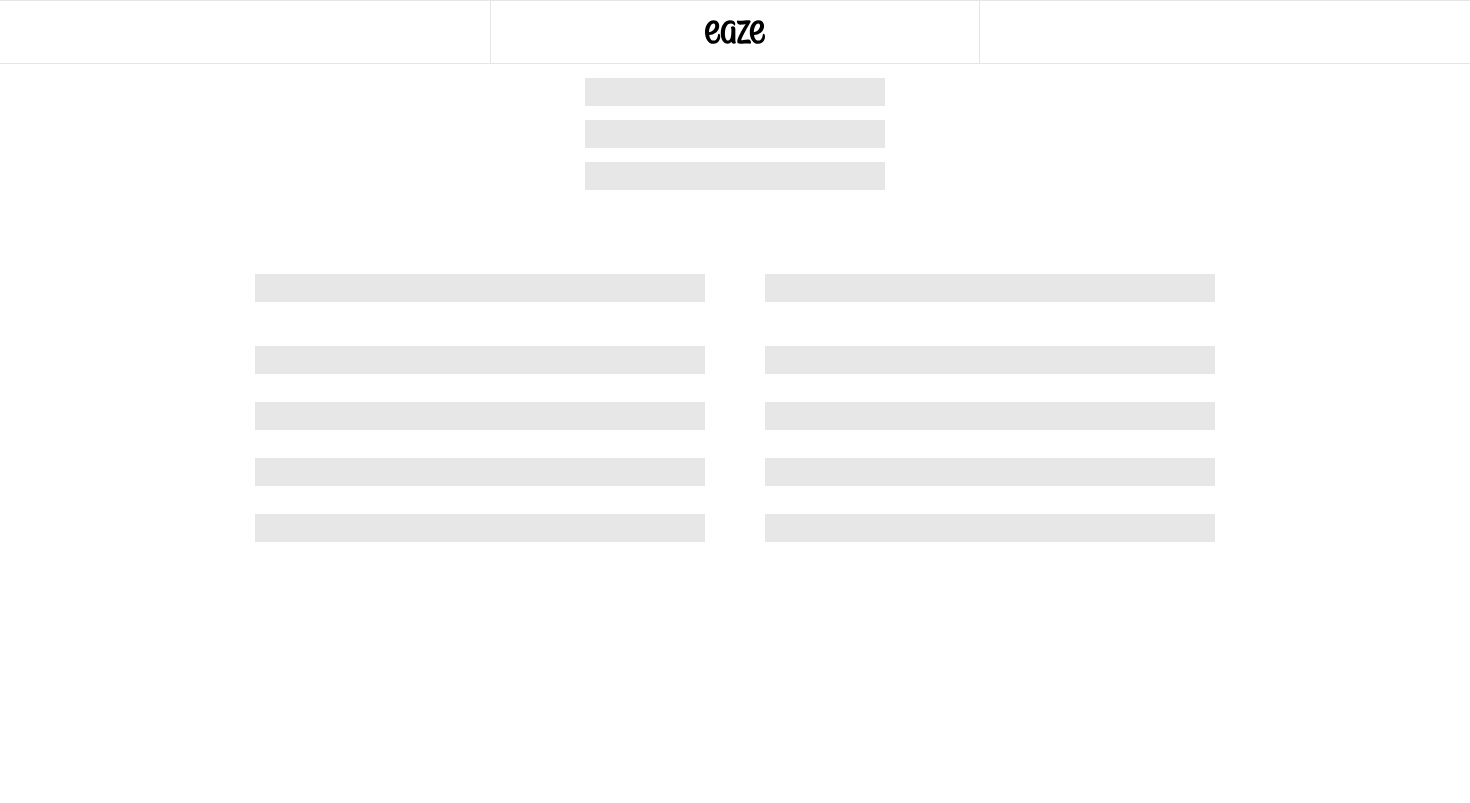 scroll, scrollTop: 0, scrollLeft: 0, axis: both 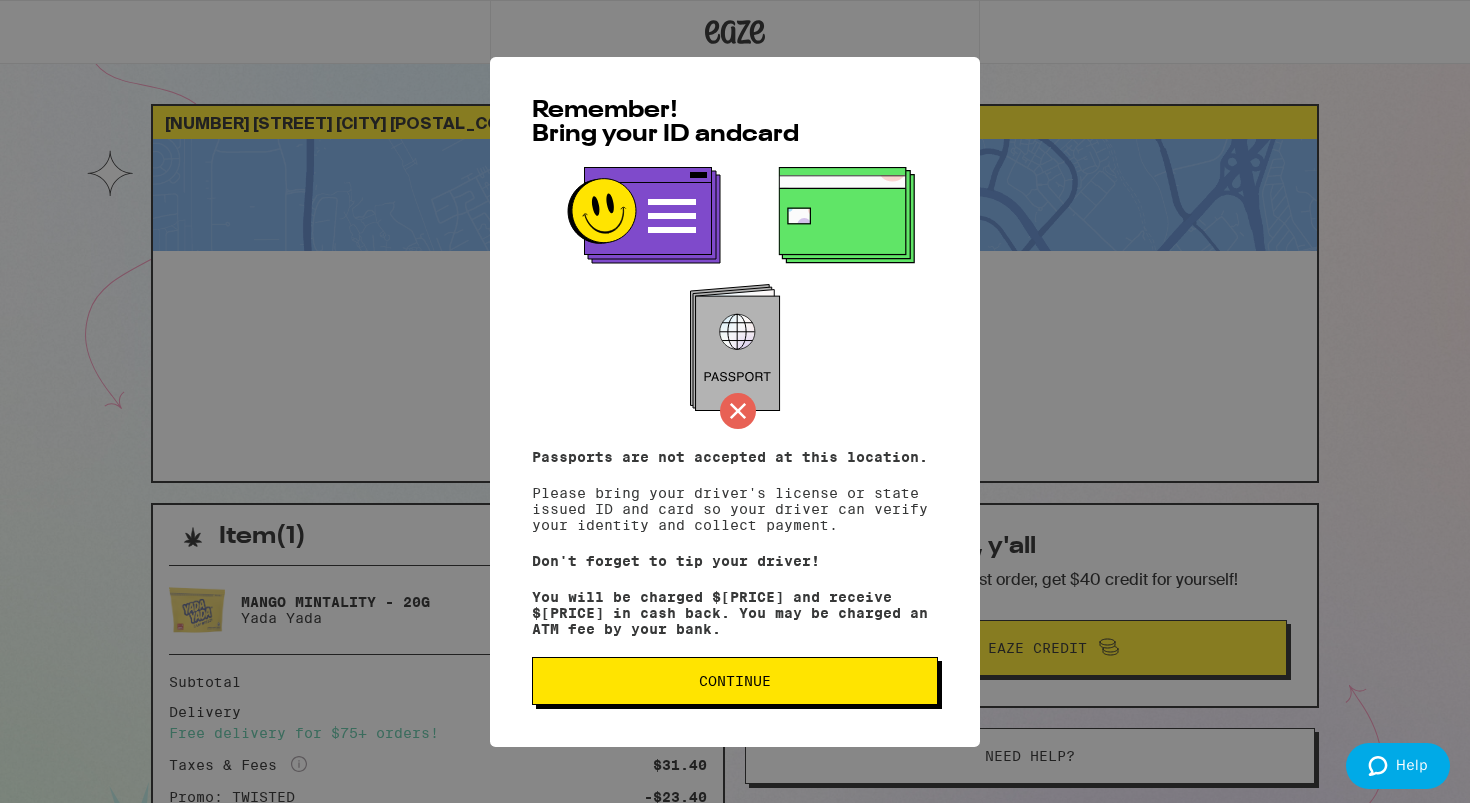 click on "Continue" at bounding box center [735, 681] 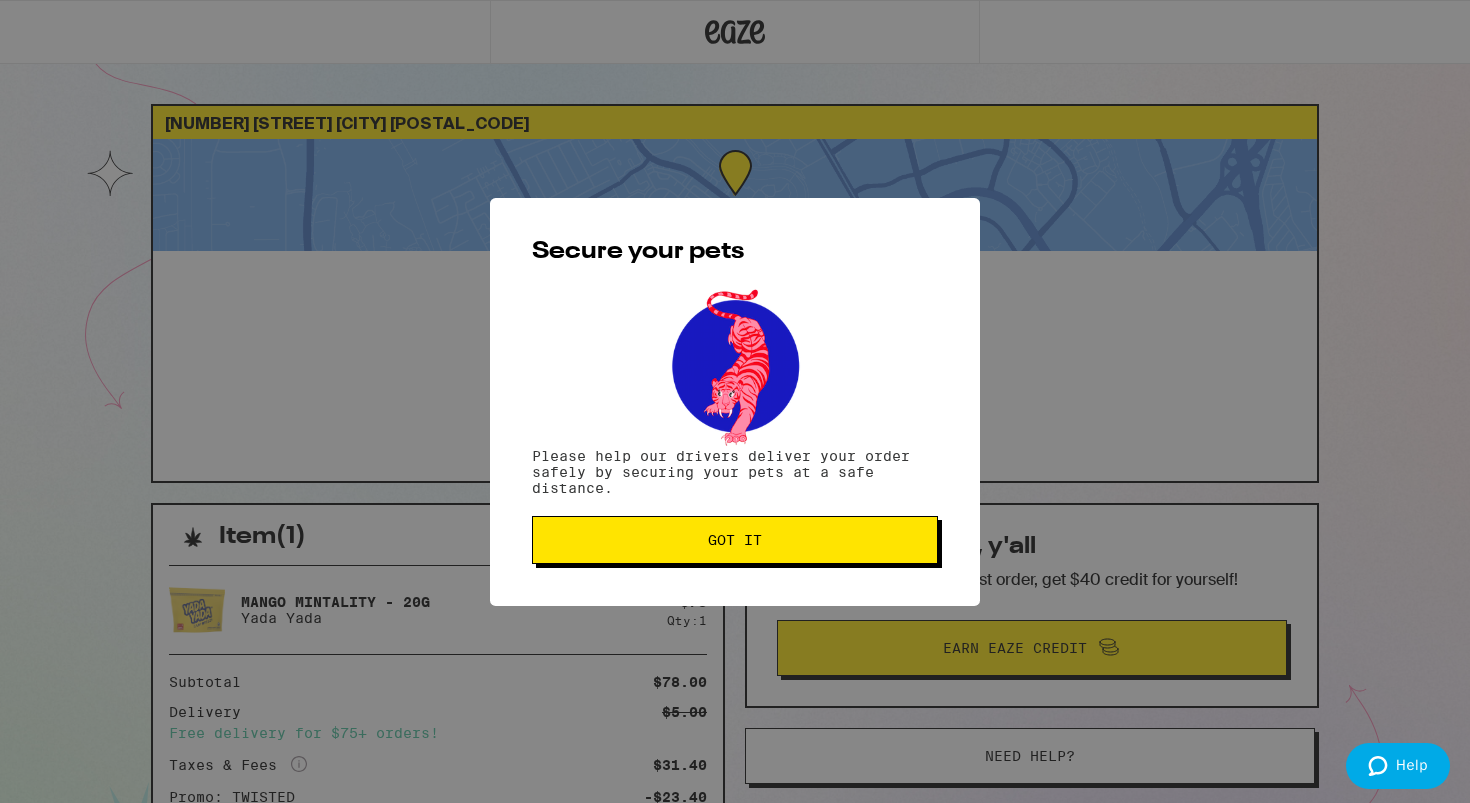 click on "Got it" at bounding box center (735, 540) 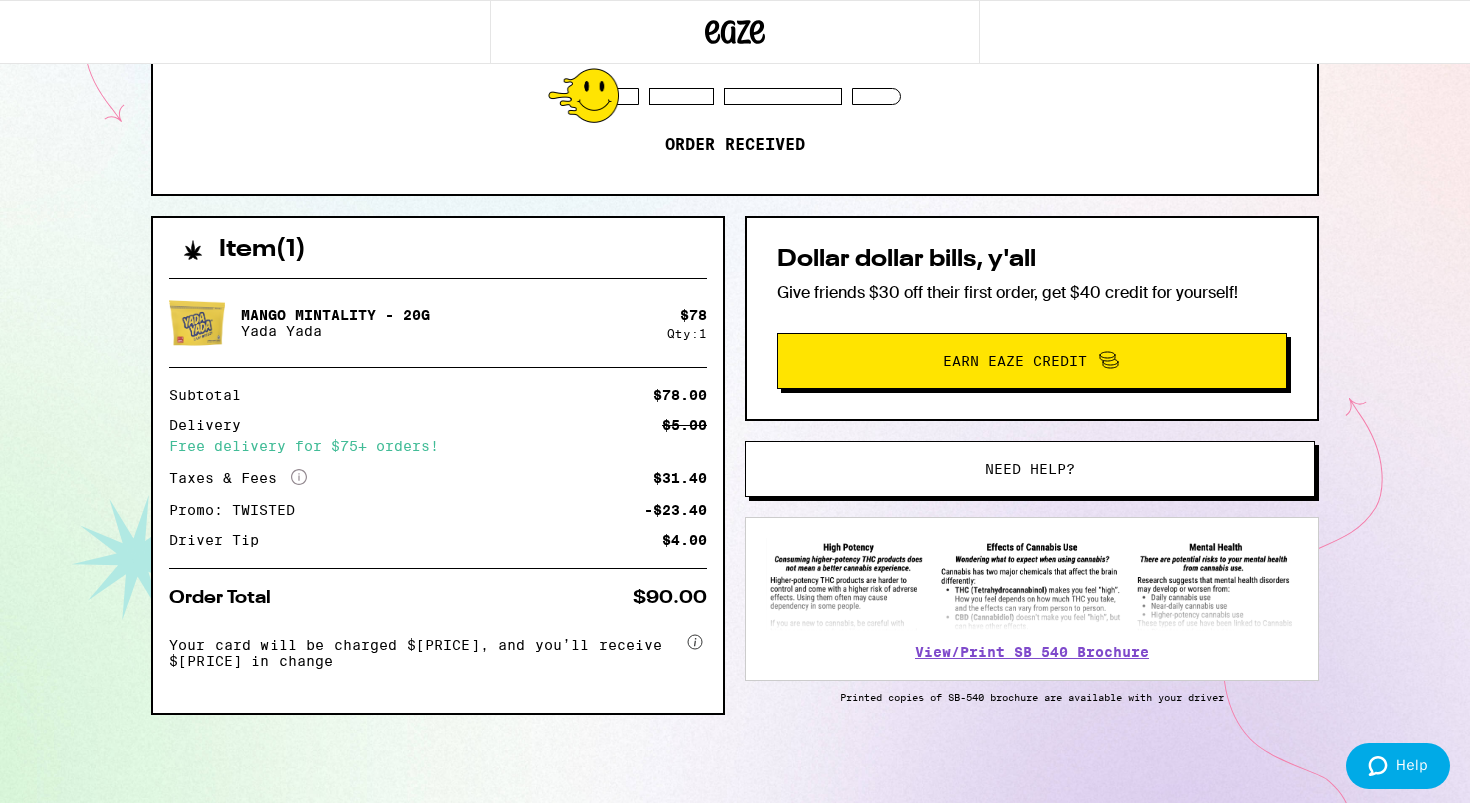 scroll, scrollTop: 291, scrollLeft: 0, axis: vertical 